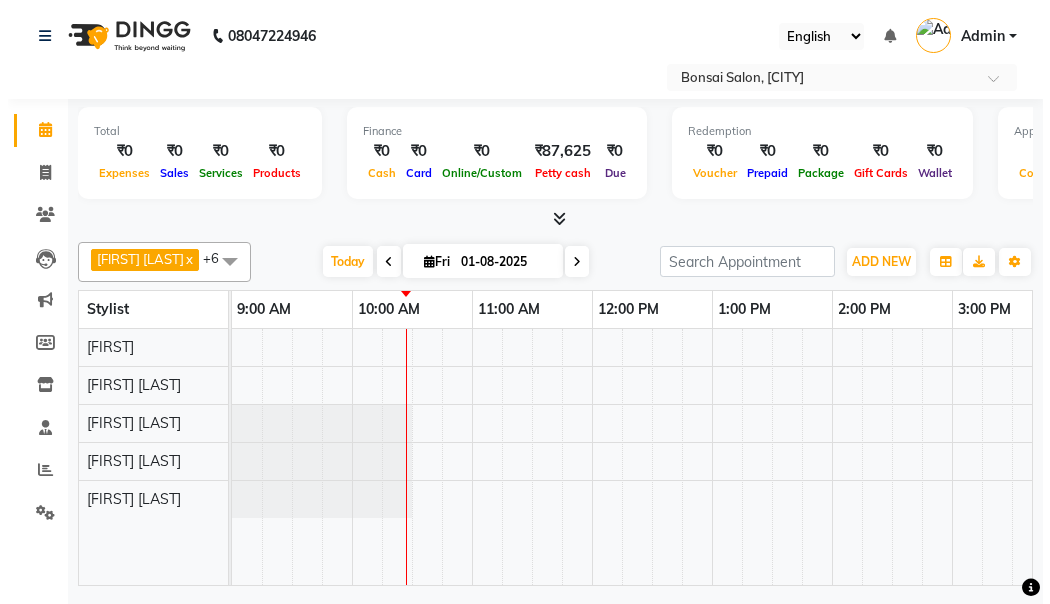 scroll, scrollTop: 0, scrollLeft: 0, axis: both 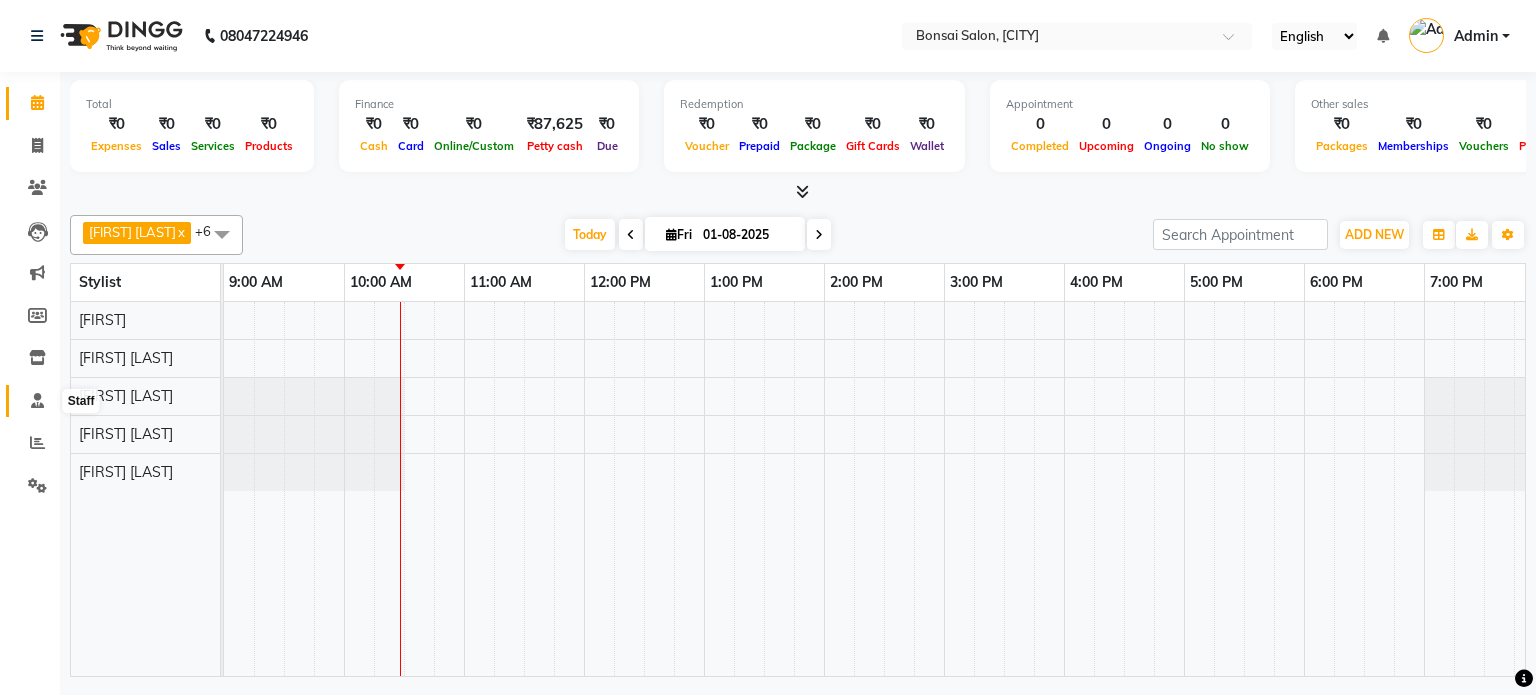 click 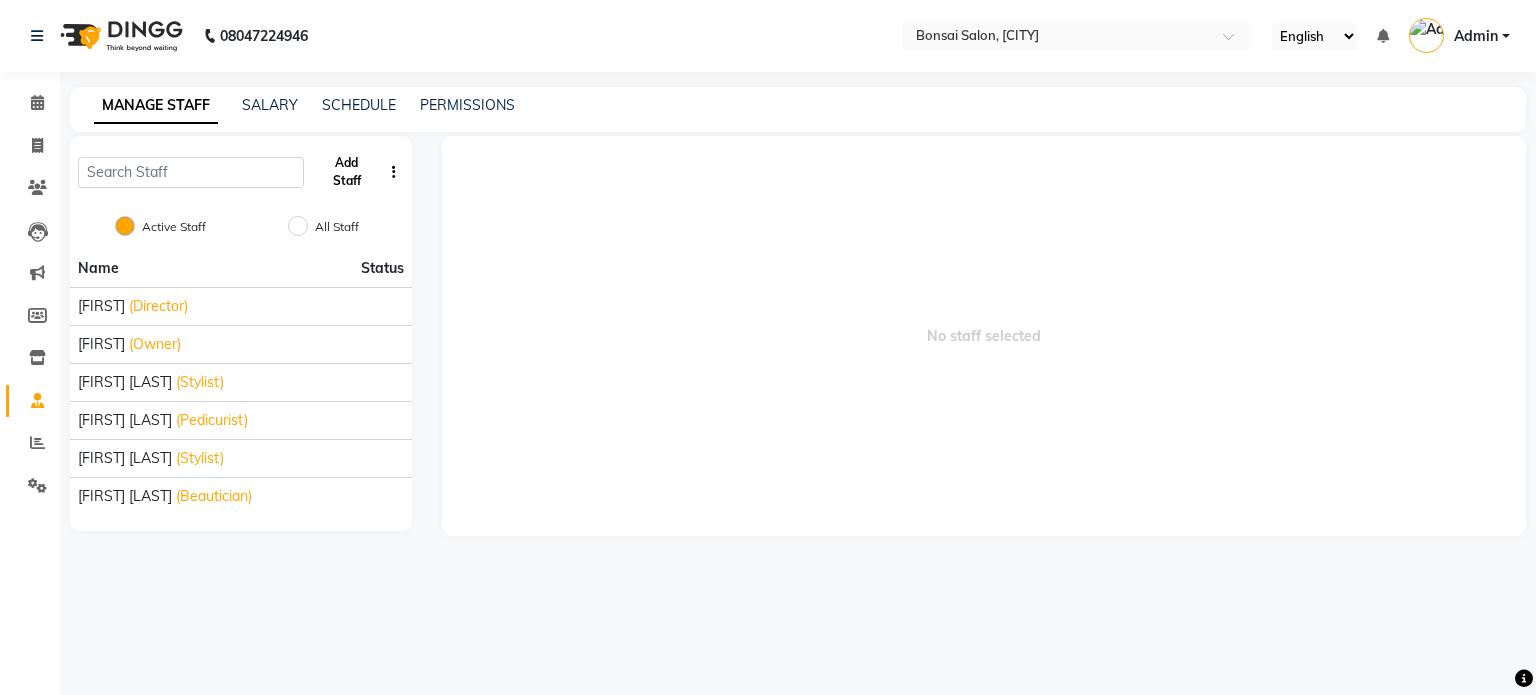 click on "Add Staff" 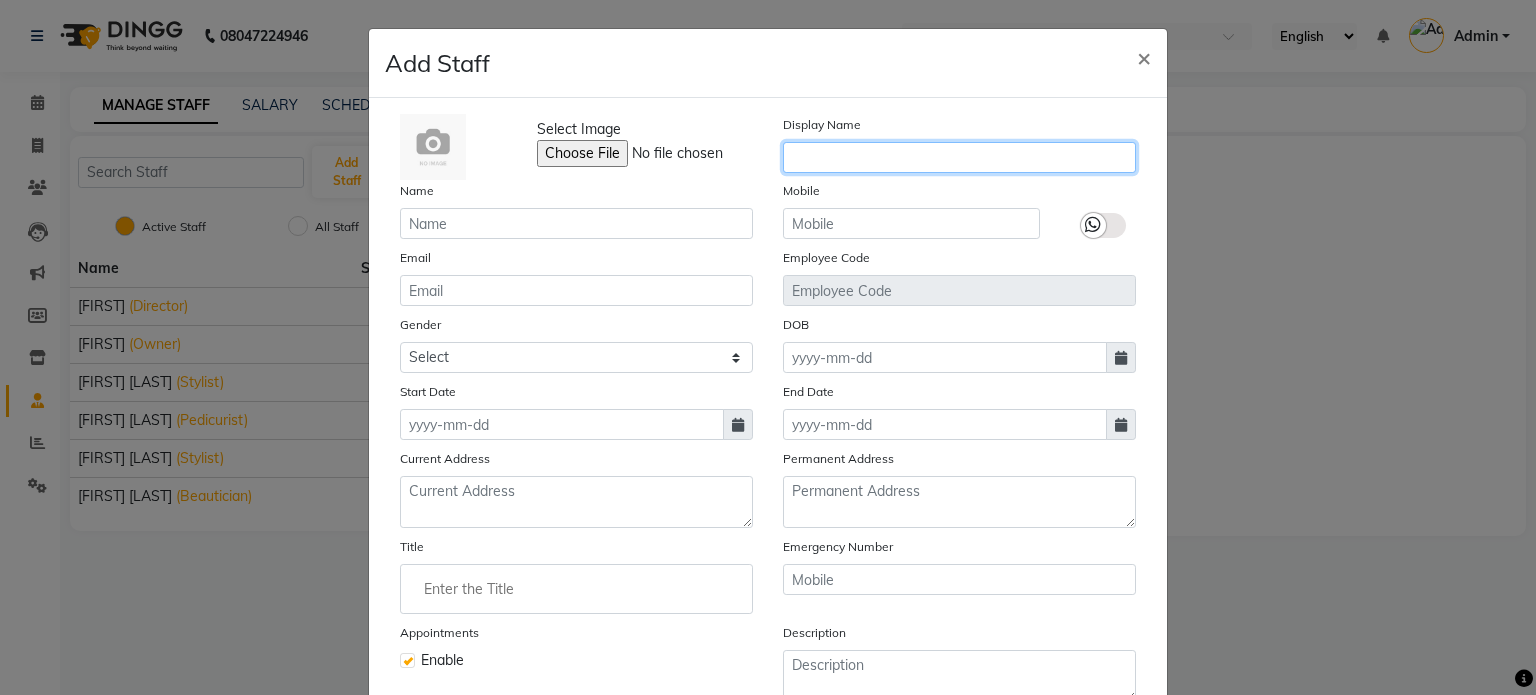 click 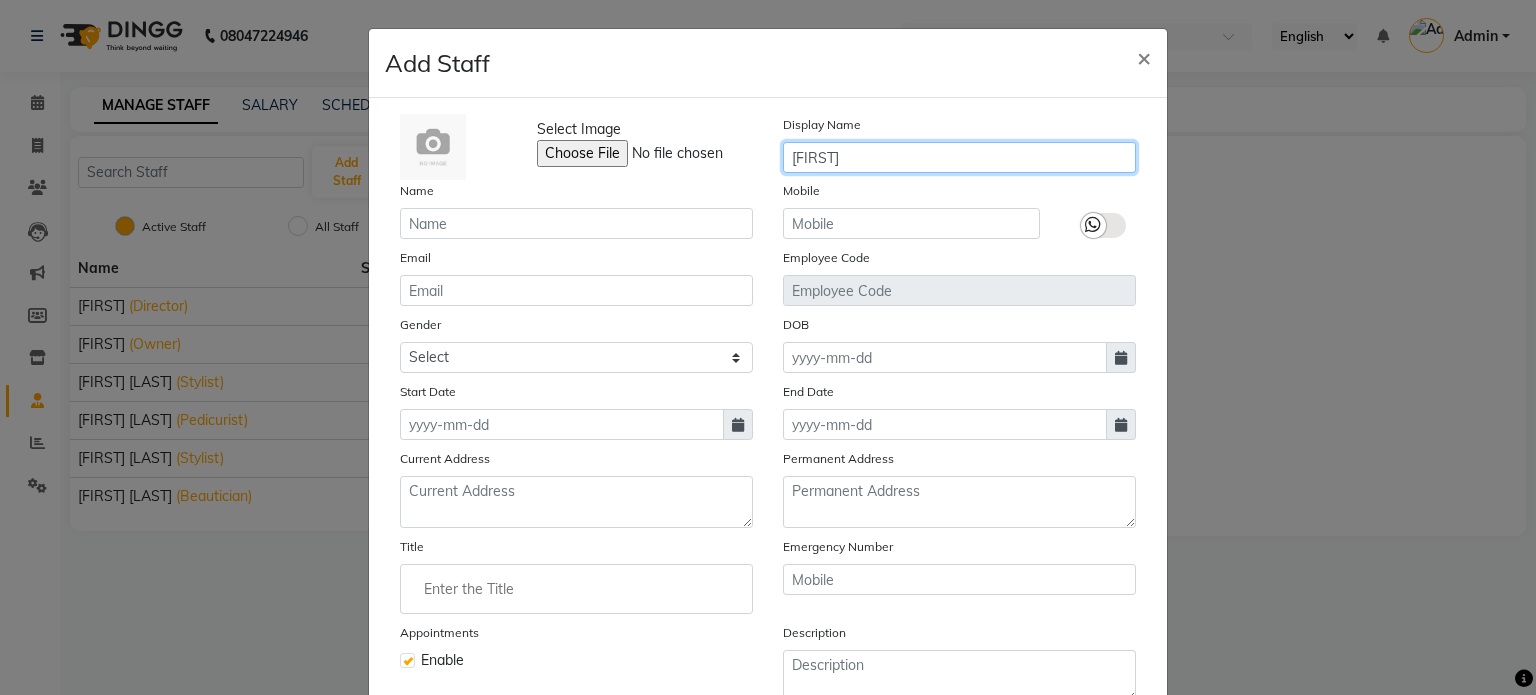 type on "[FIRST]" 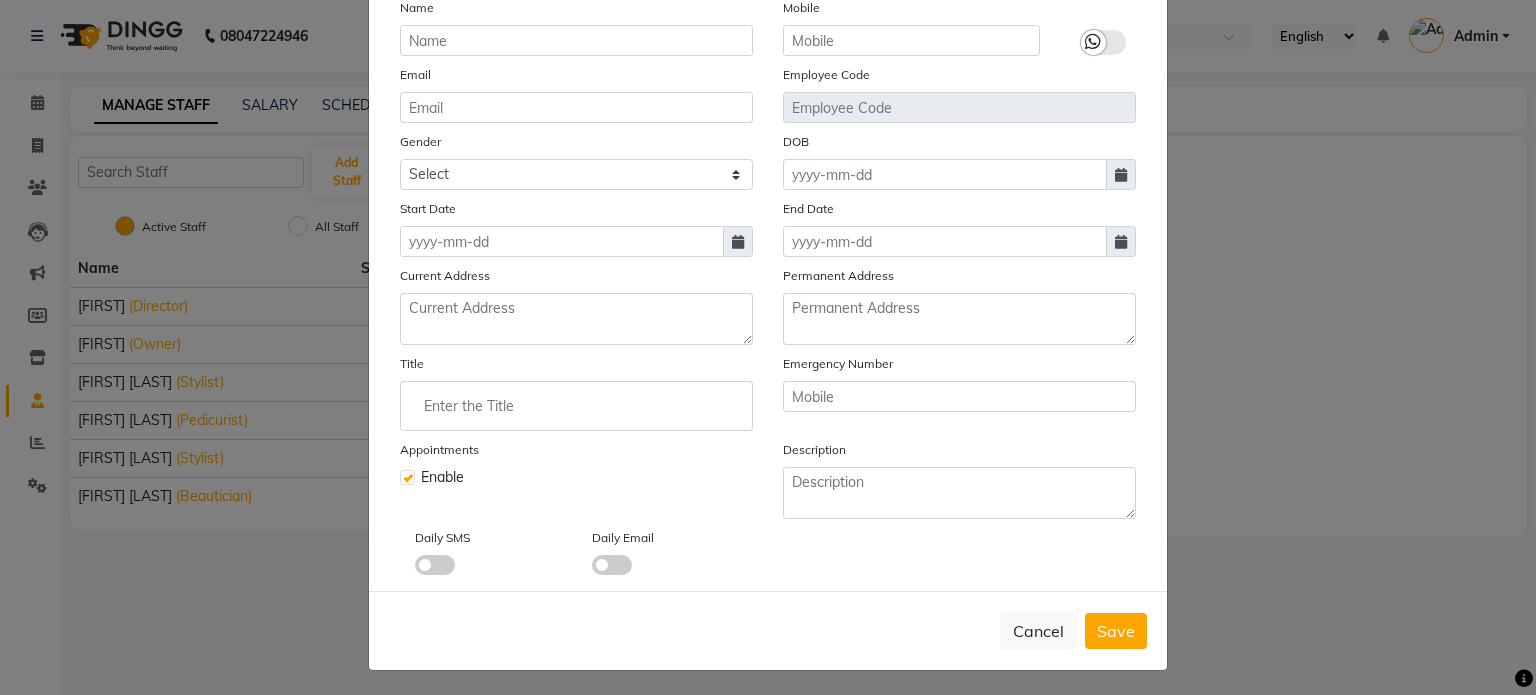 scroll, scrollTop: 194, scrollLeft: 0, axis: vertical 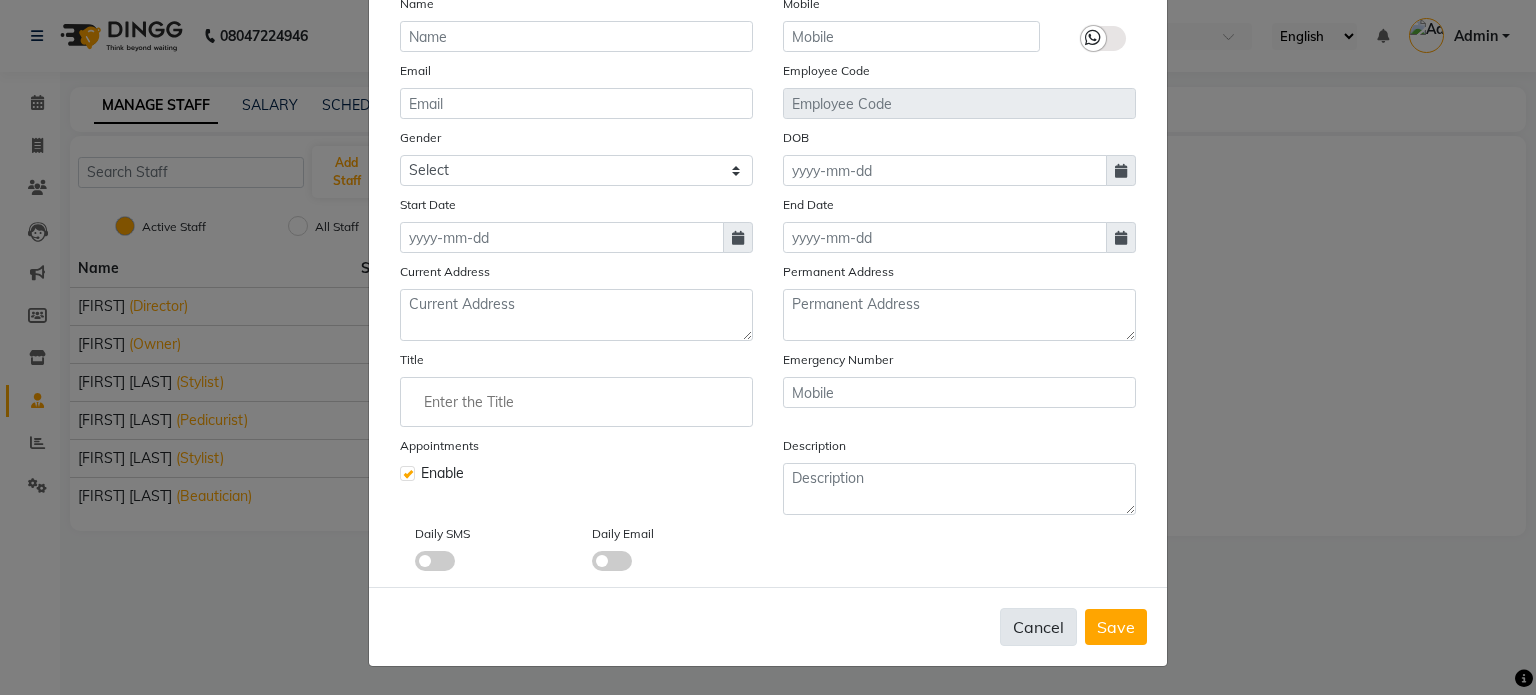 click on "Cancel" 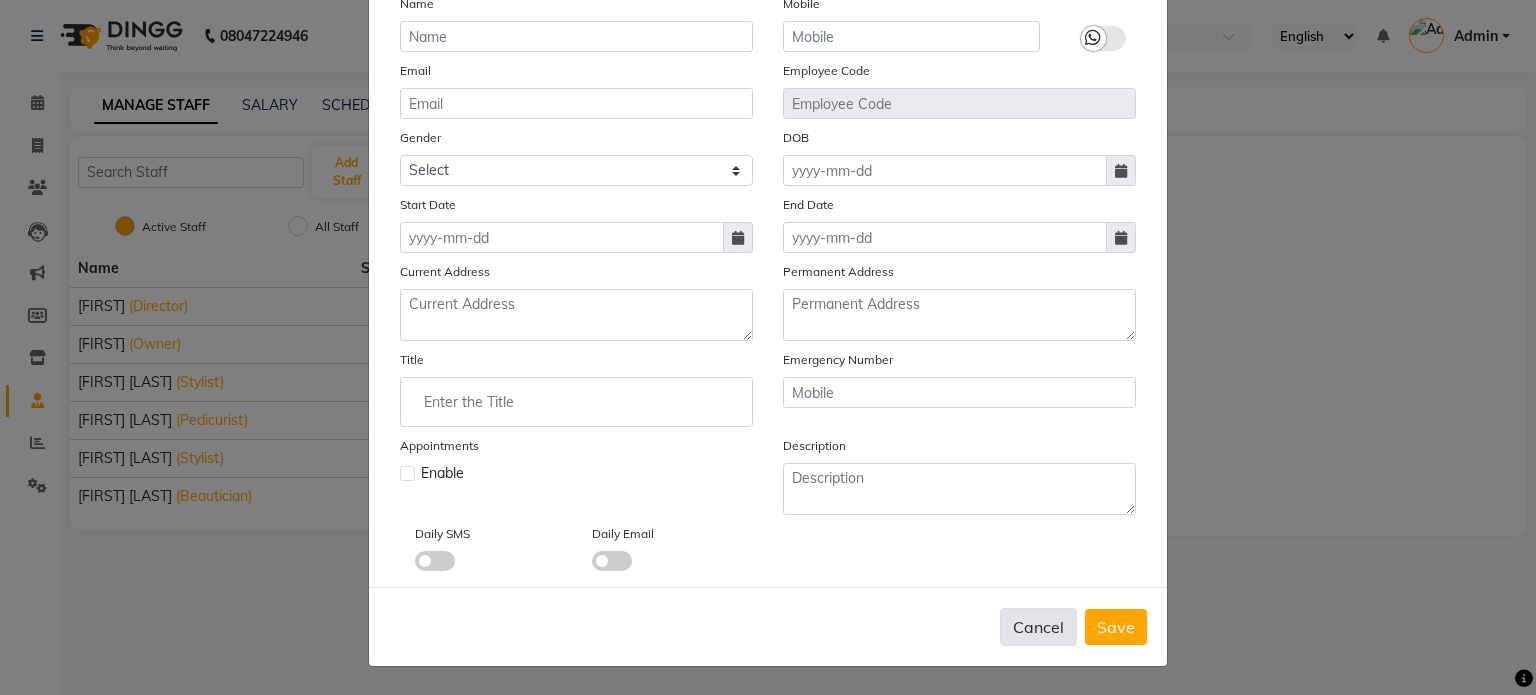 type 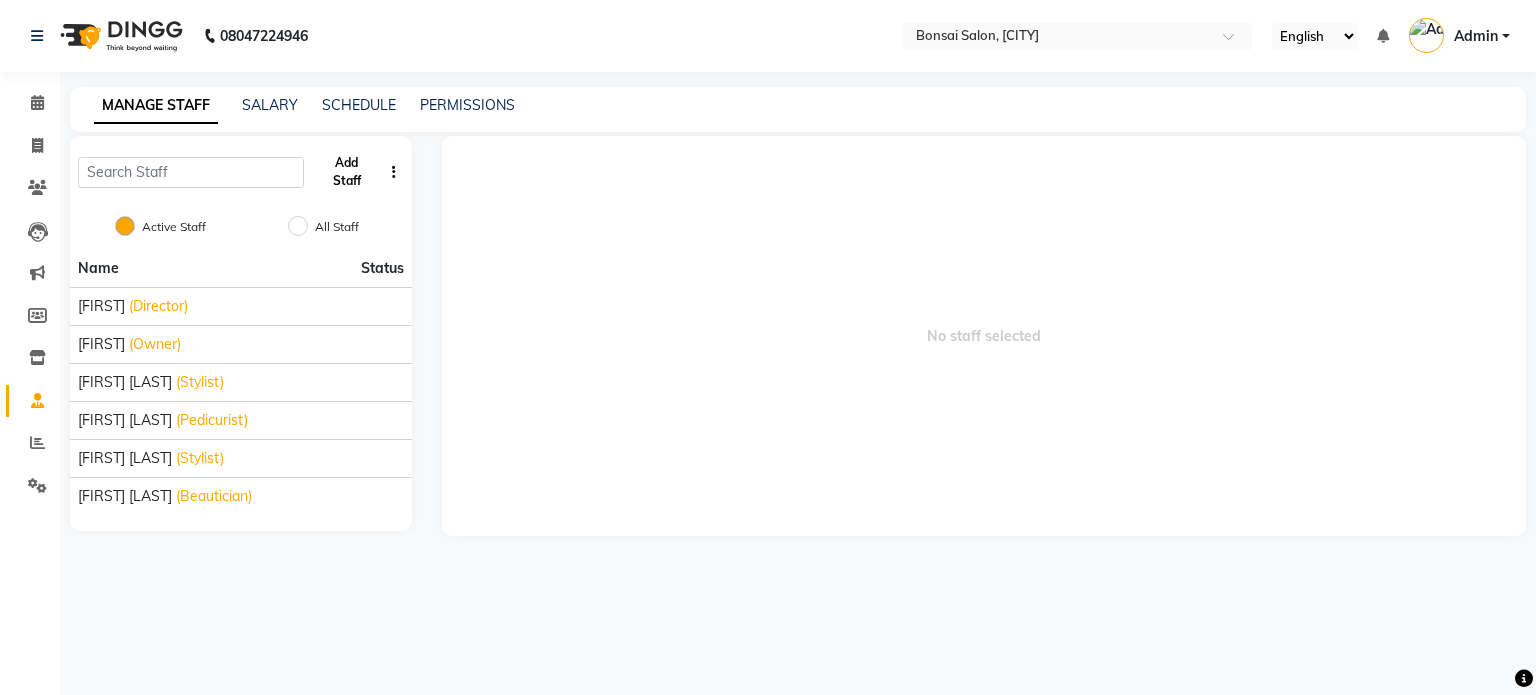 click on "Add Staff" 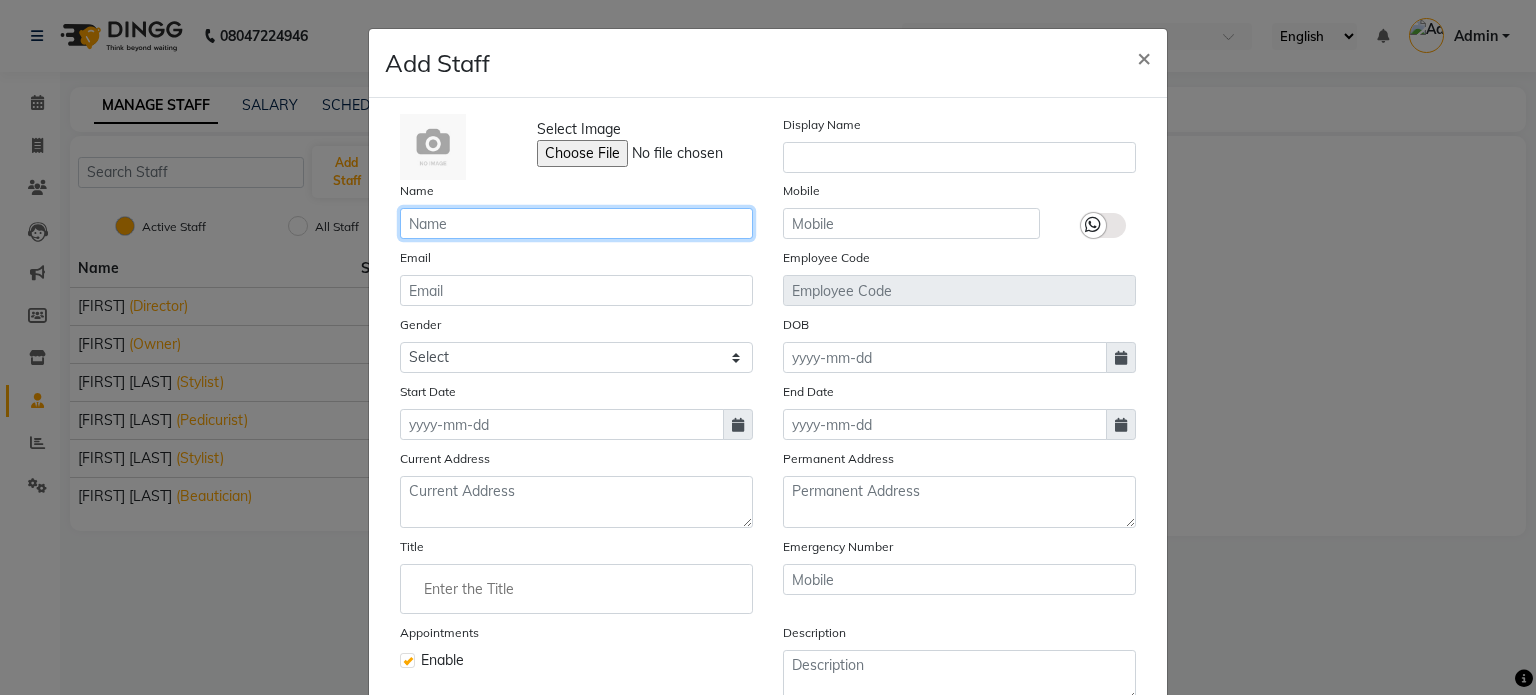 click 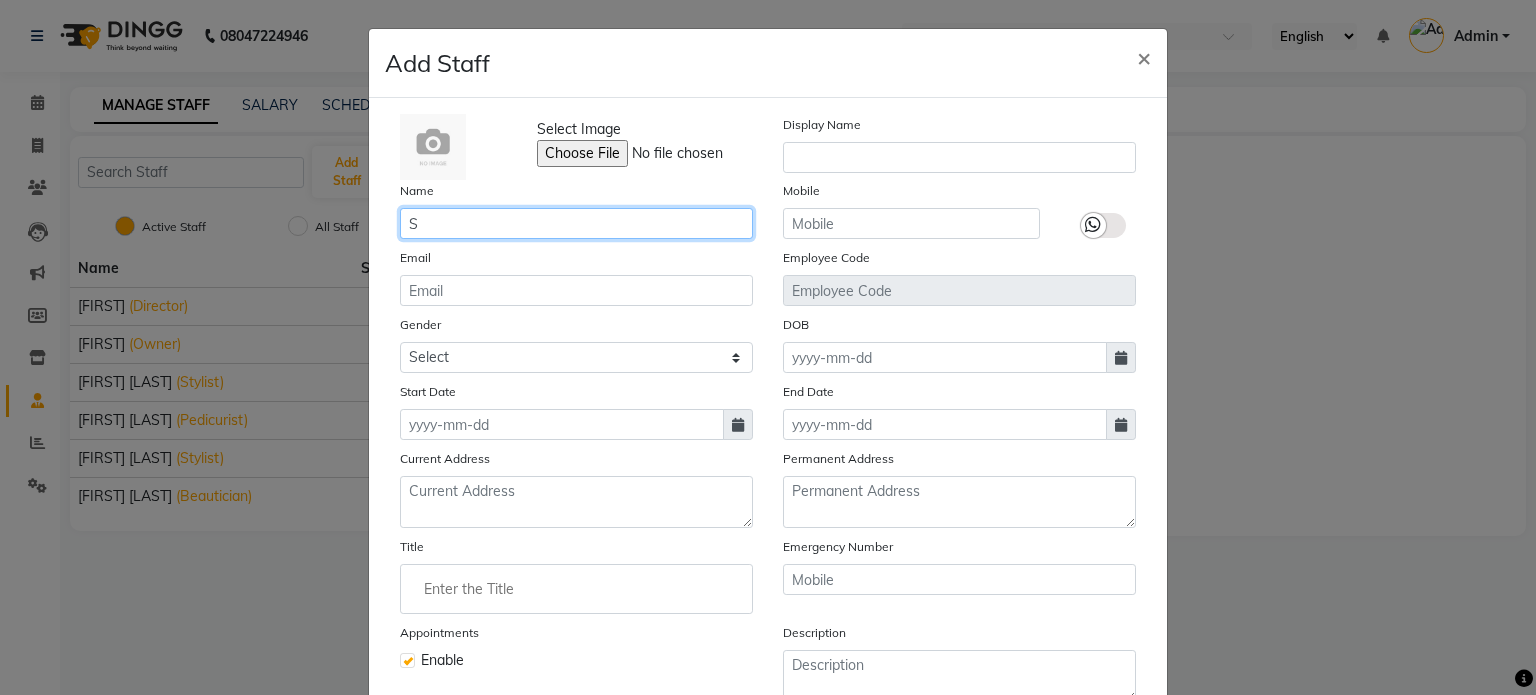 type on "S" 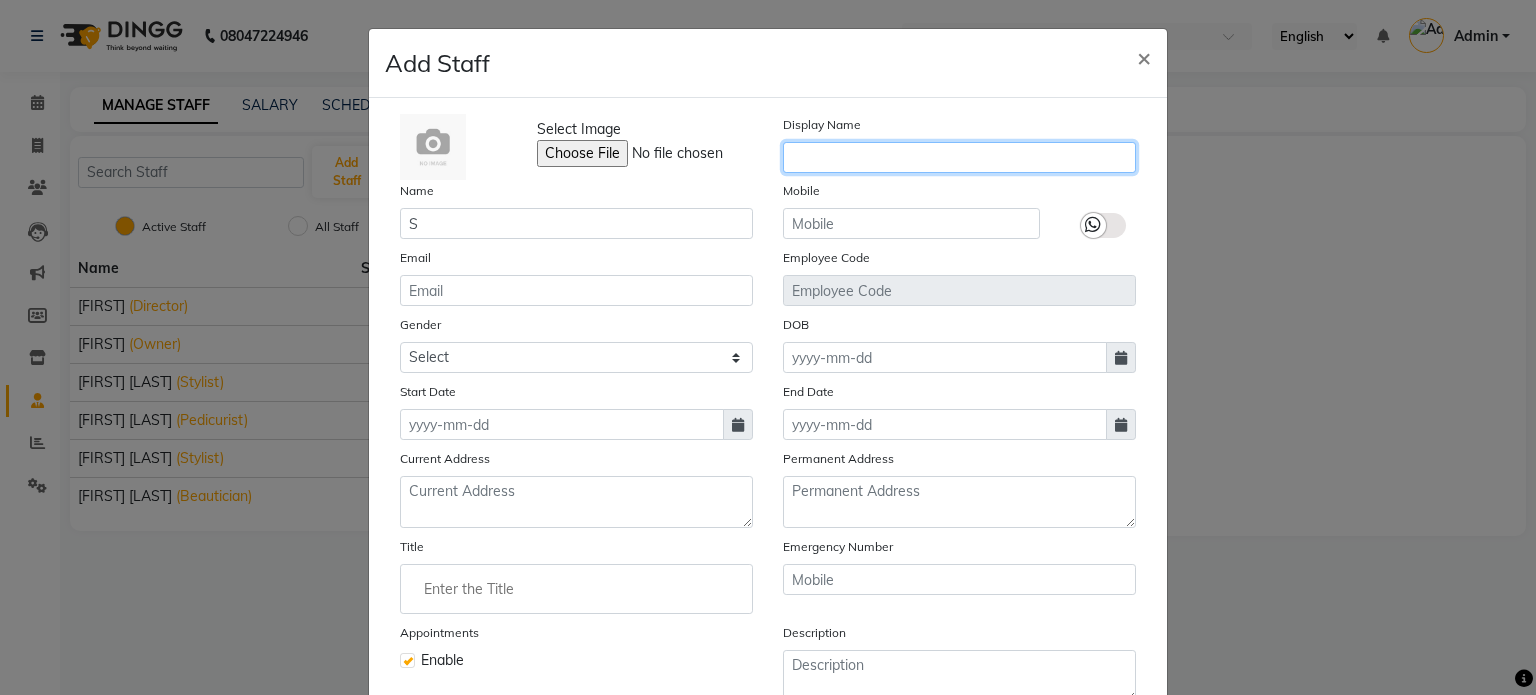 click 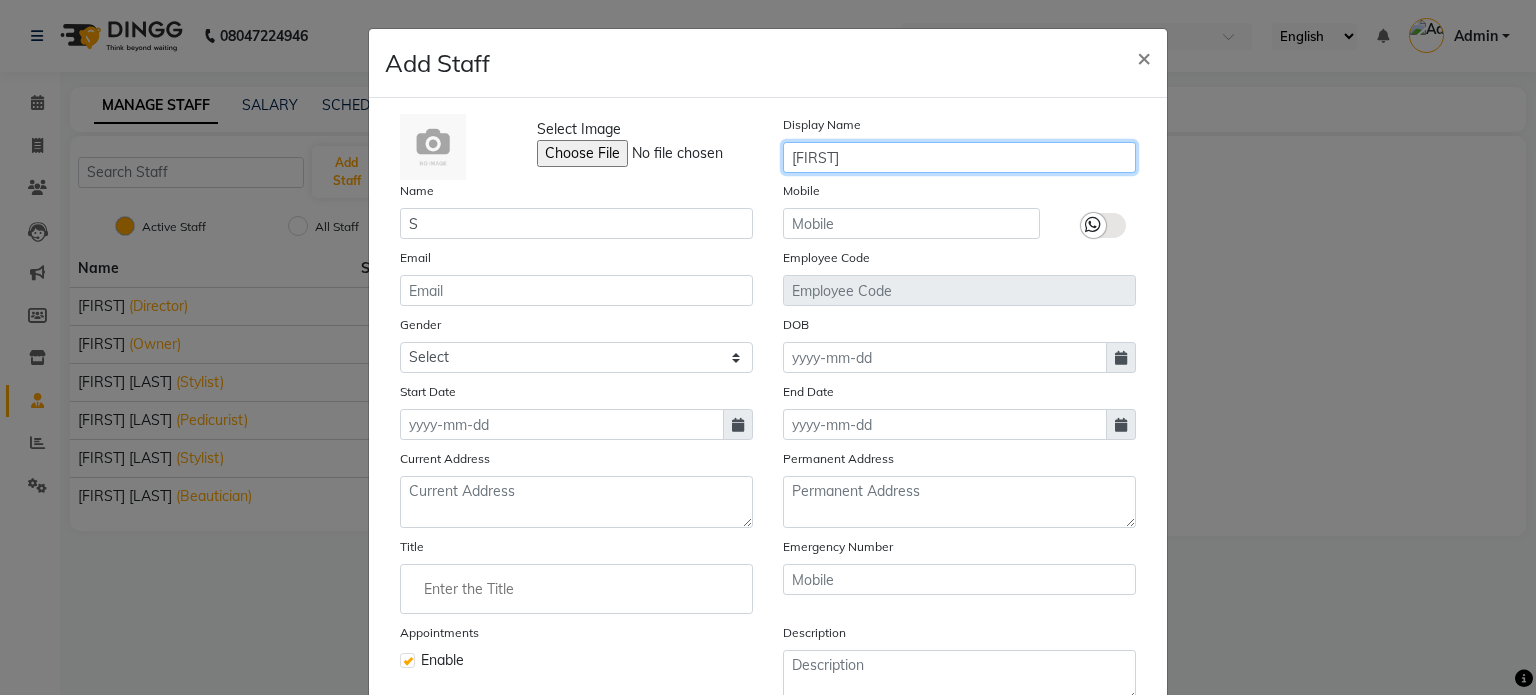 type on "[FIRST]" 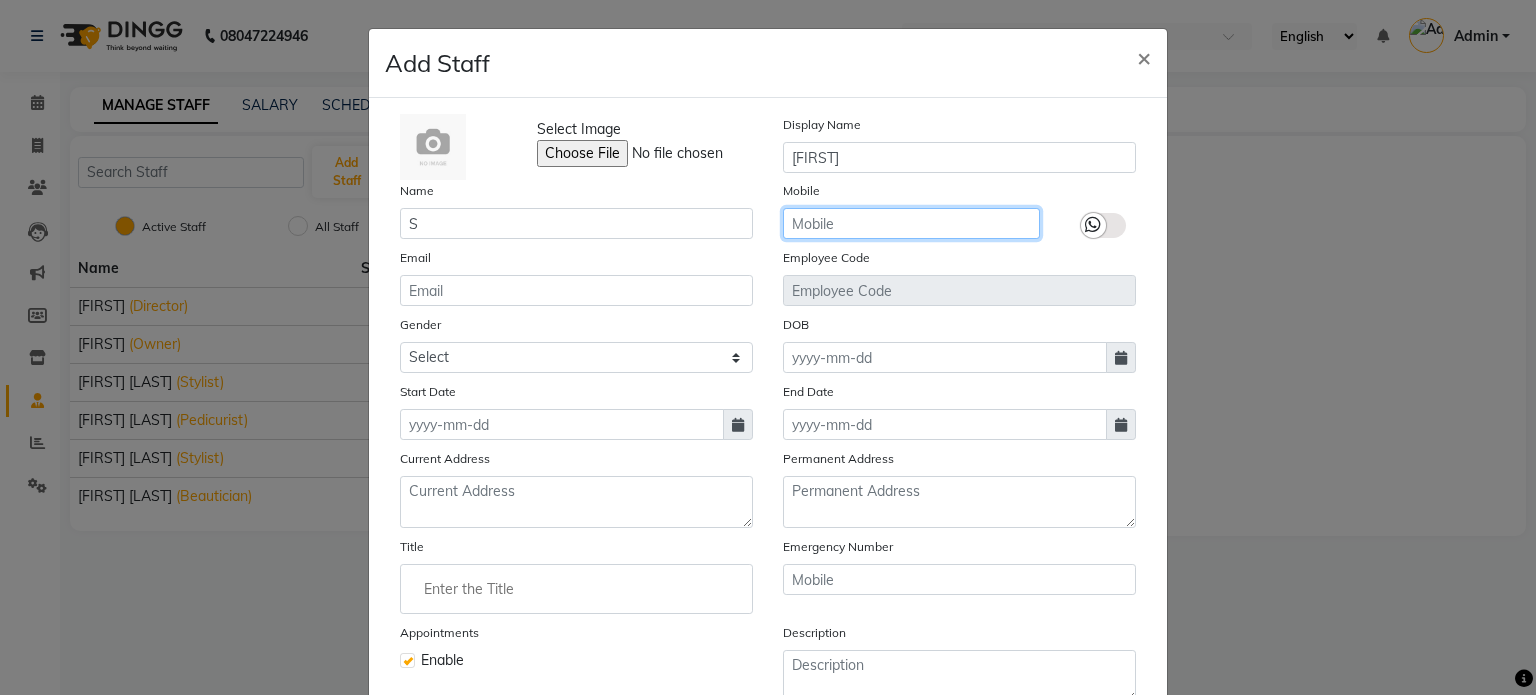 click 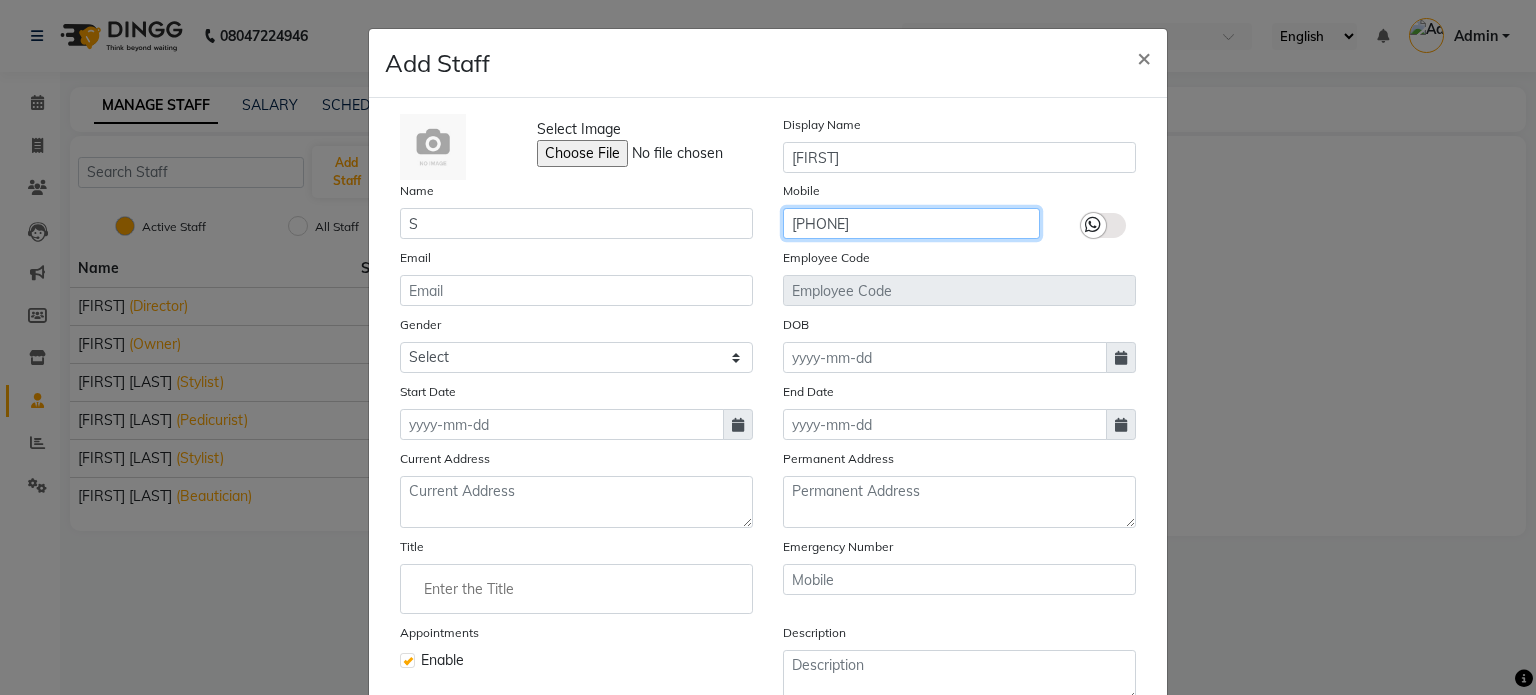type on "[PHONE]" 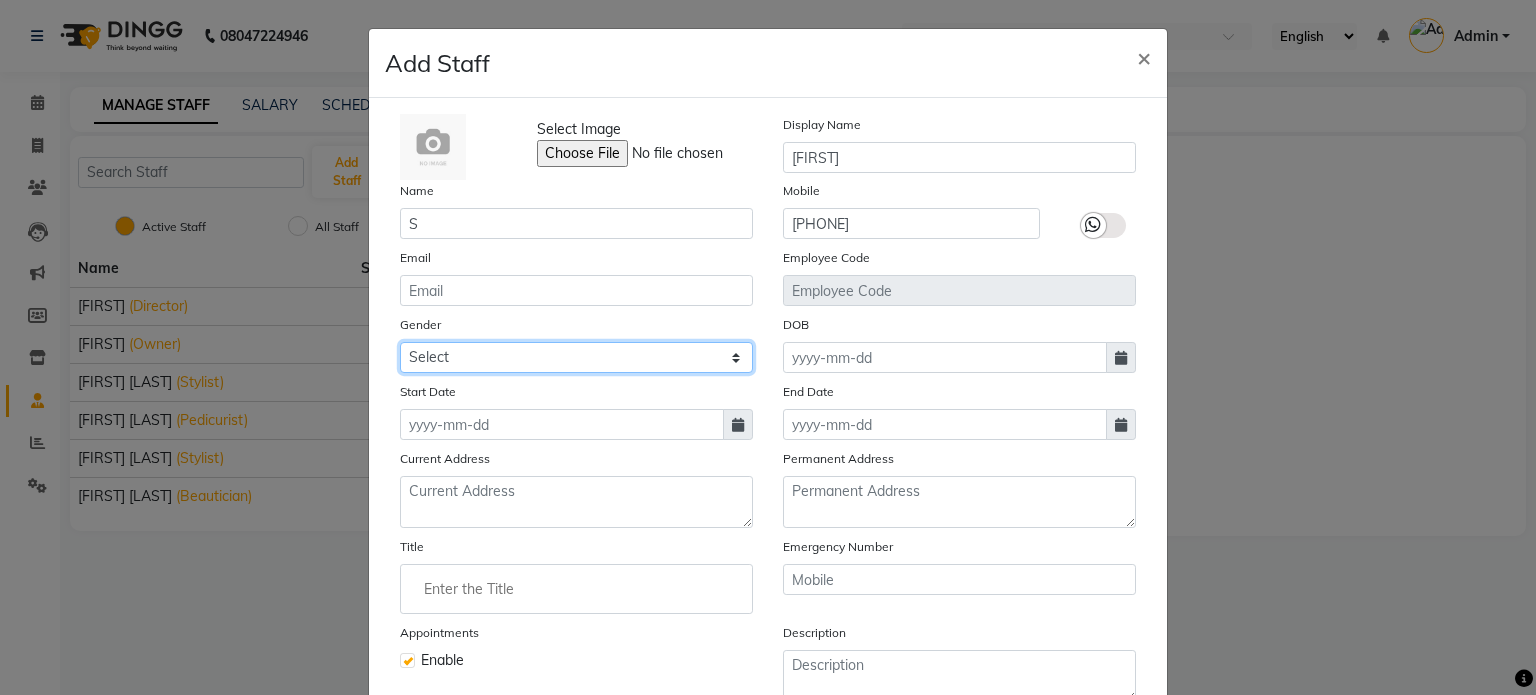 click on "Select Male Female Other Prefer Not To Say" 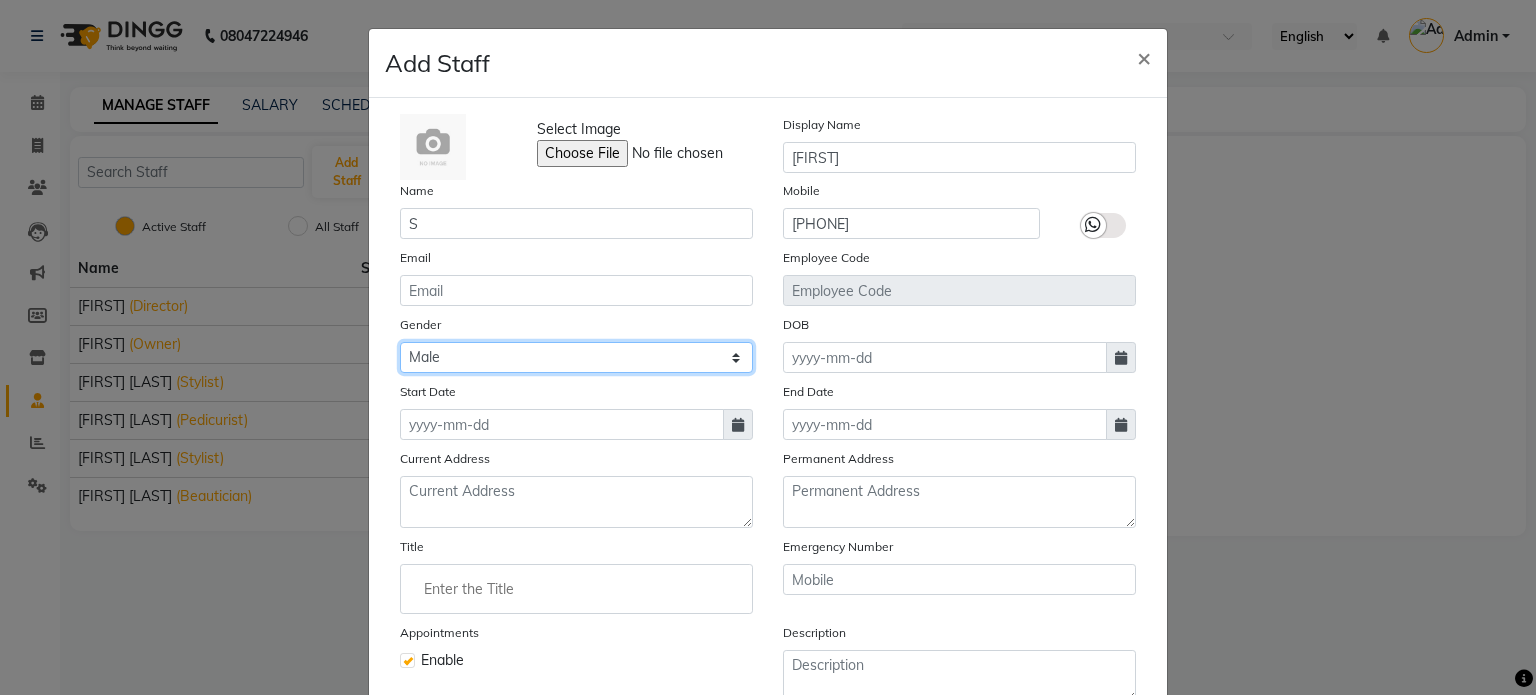 click on "Select Male Female Other Prefer Not To Say" 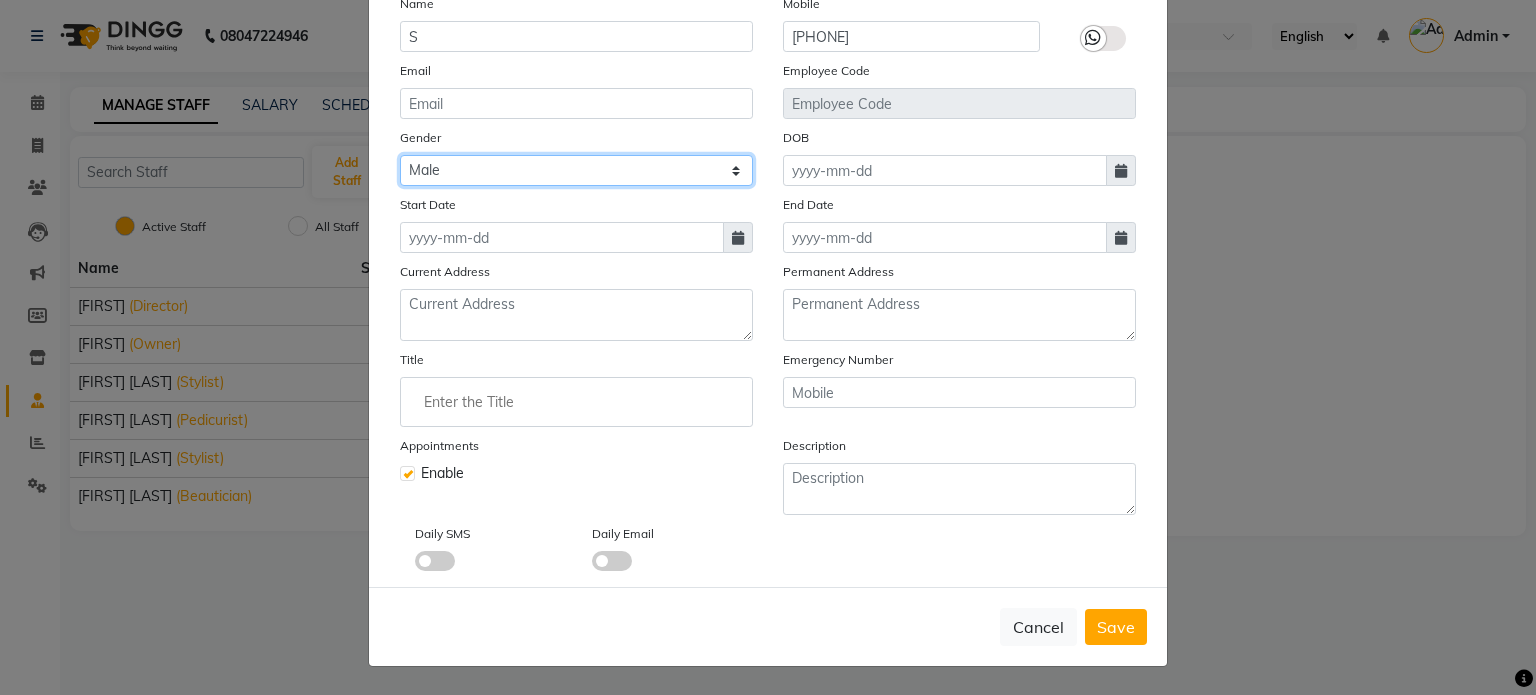 scroll, scrollTop: 194, scrollLeft: 0, axis: vertical 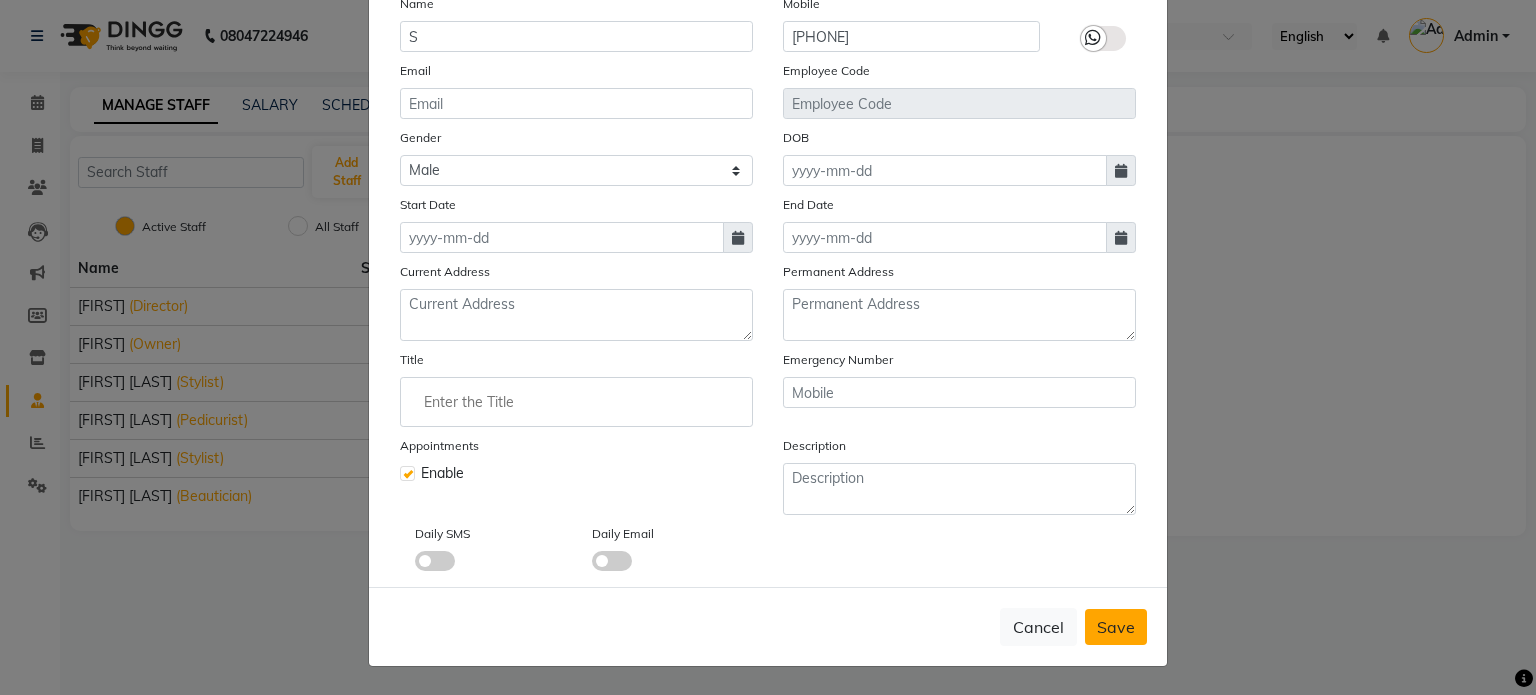 click on "Save" at bounding box center [1116, 627] 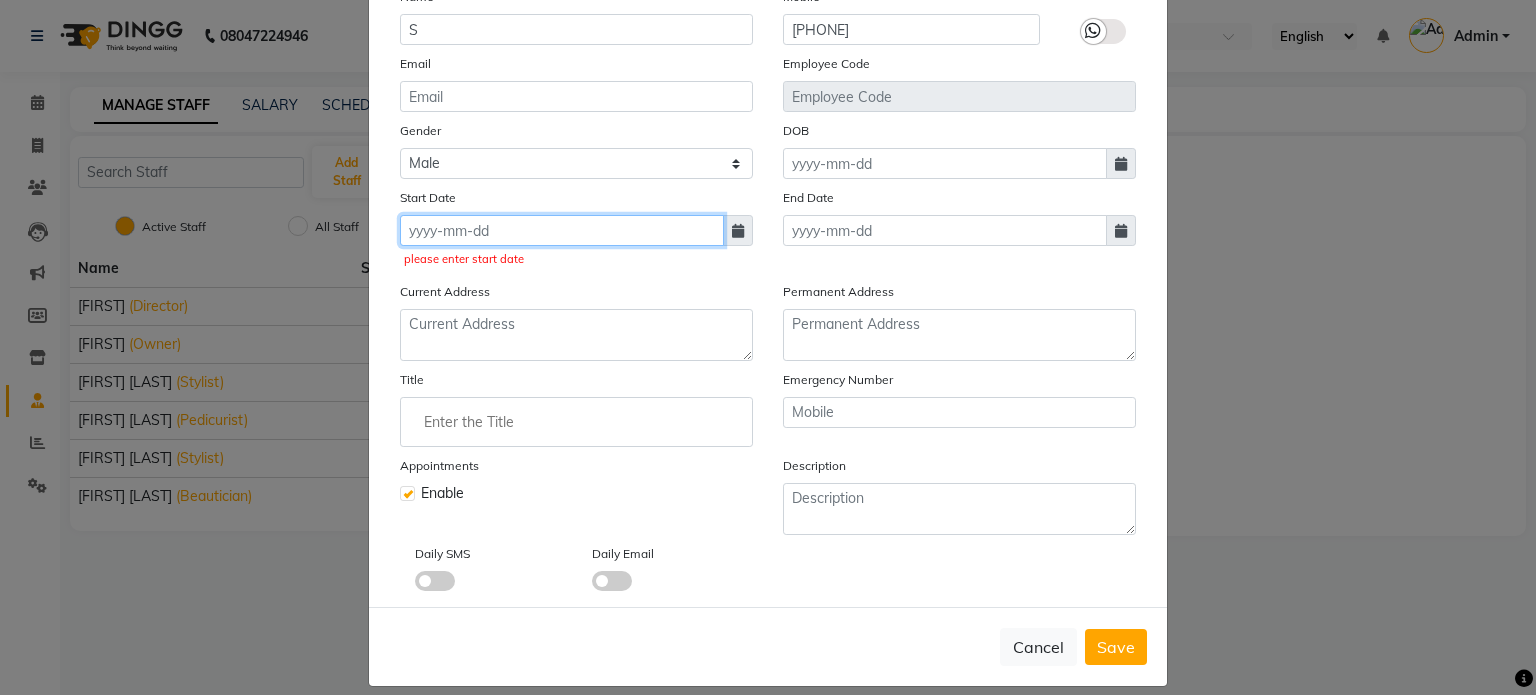 click 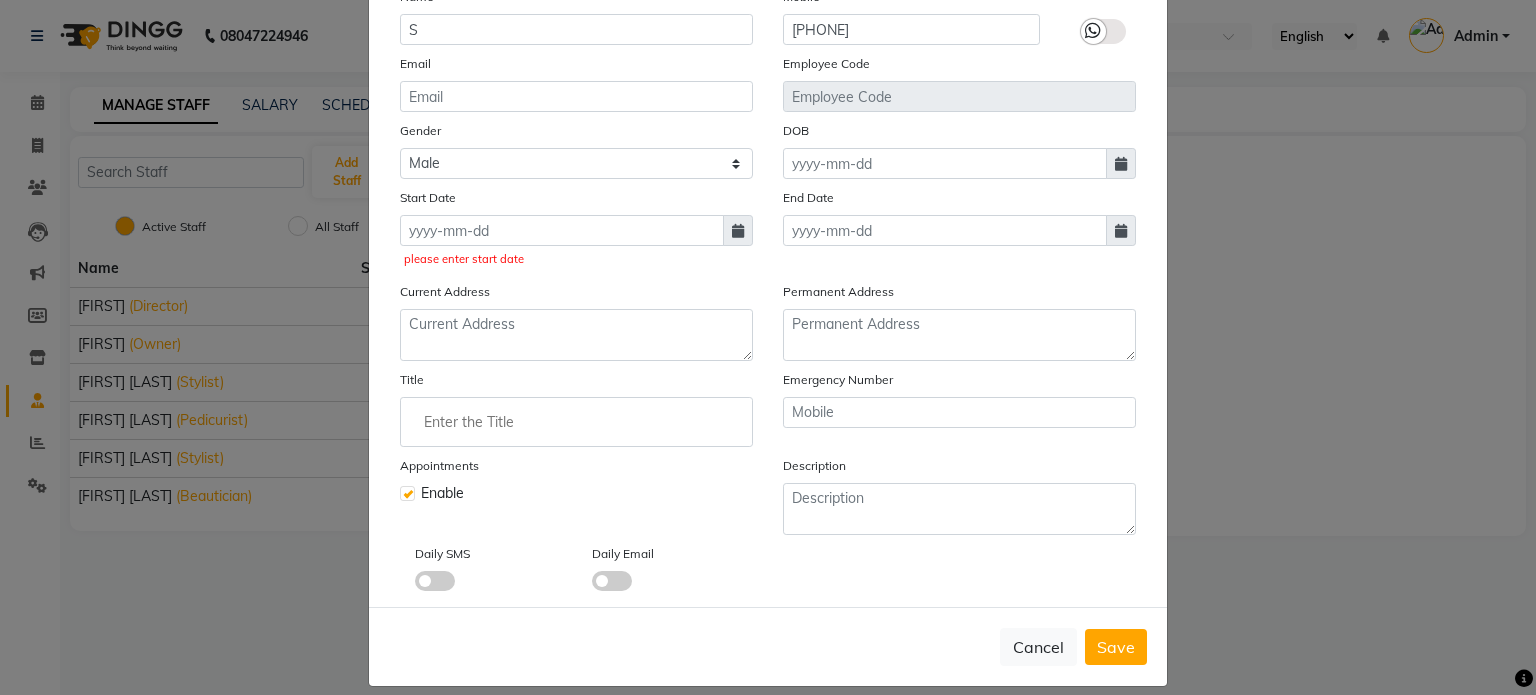 select on "8" 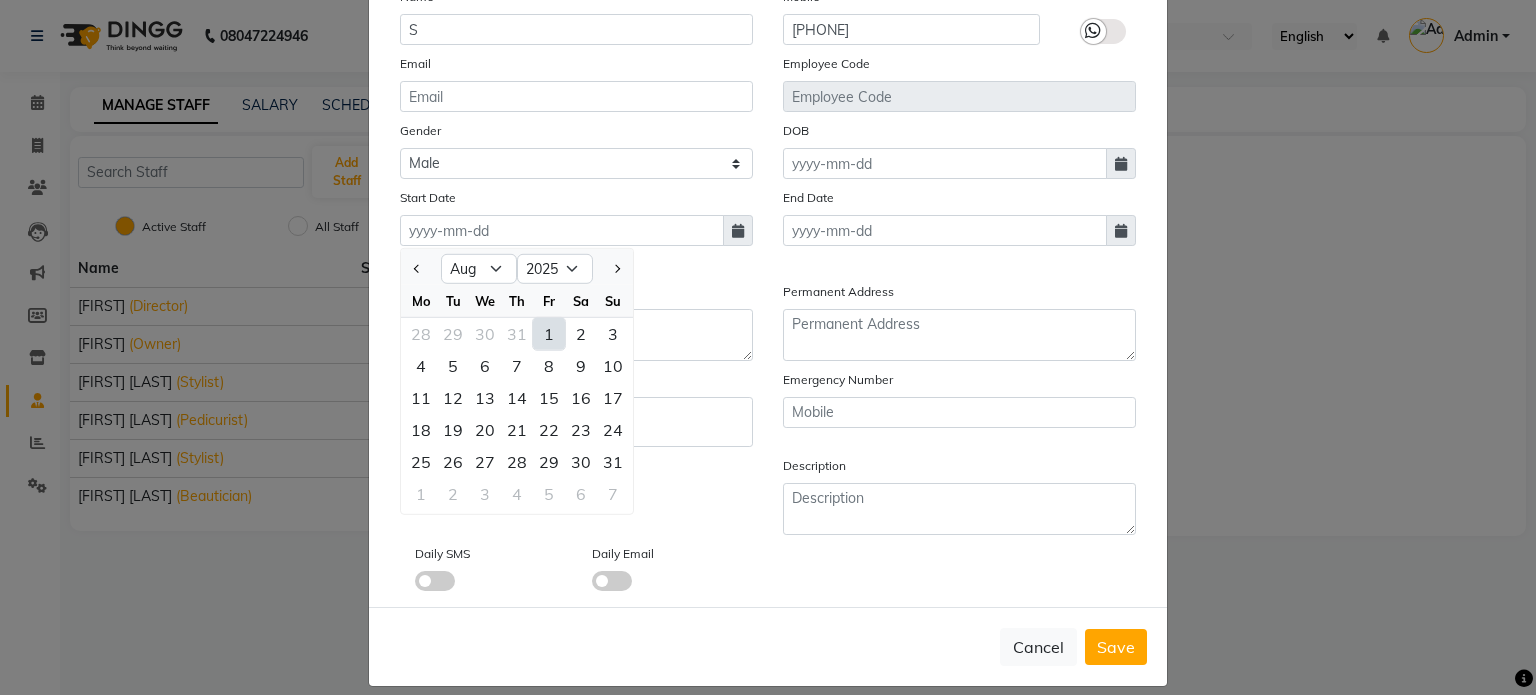click on "1" 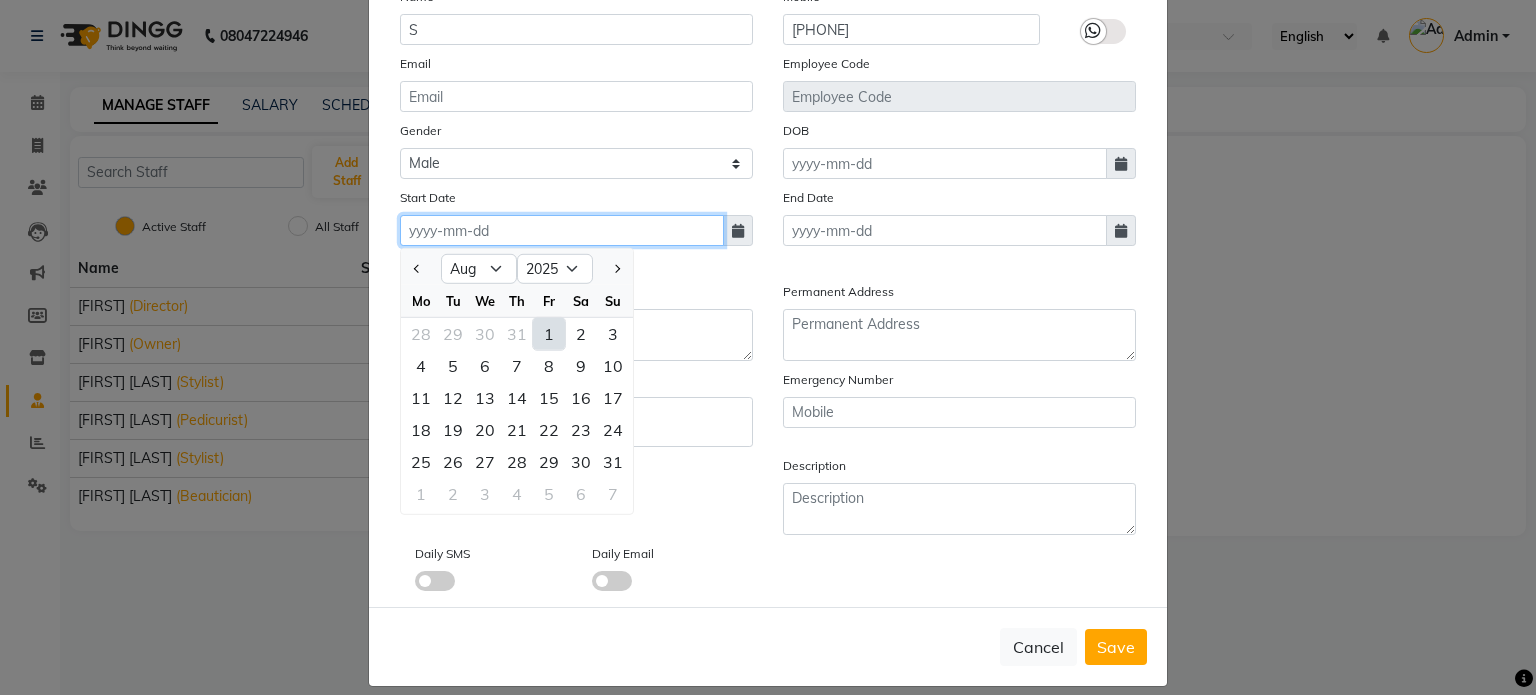 type on "01-08-2025" 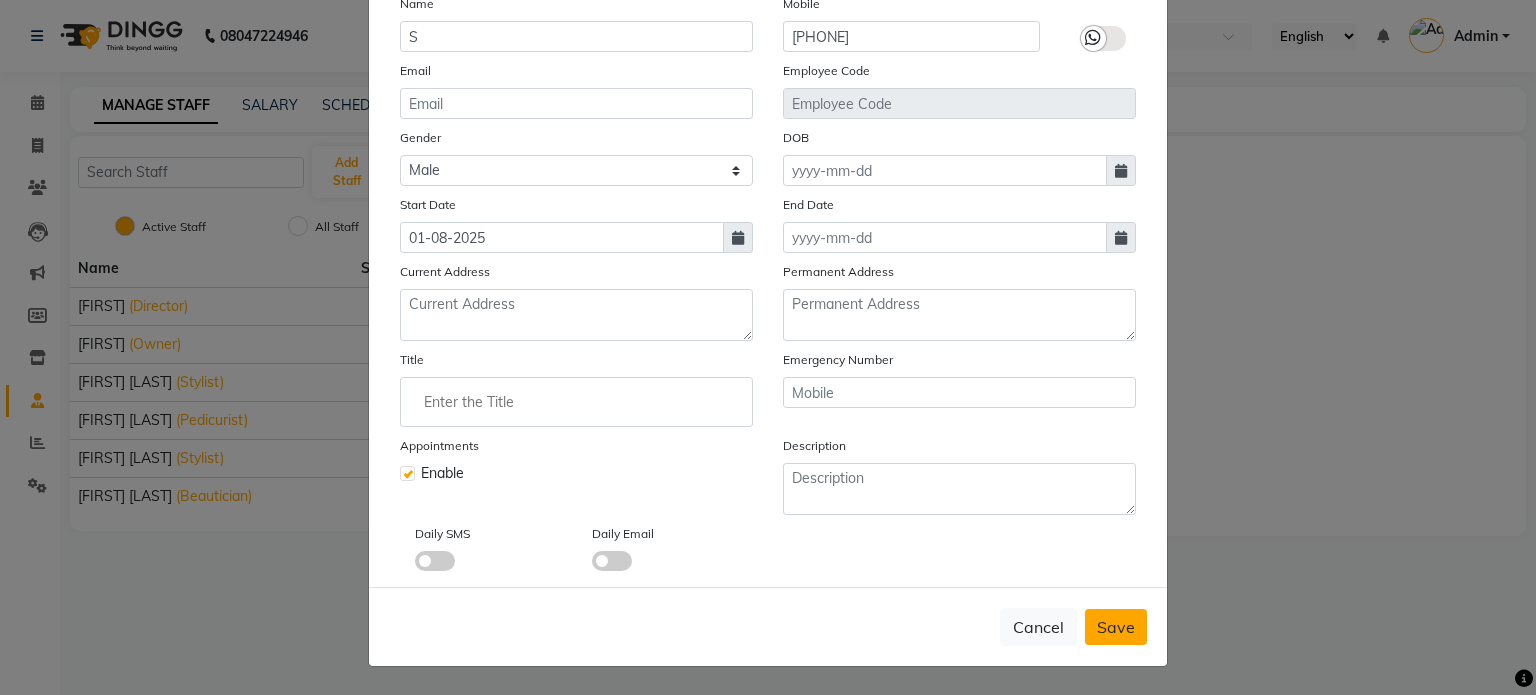 click on "Save" at bounding box center (1116, 627) 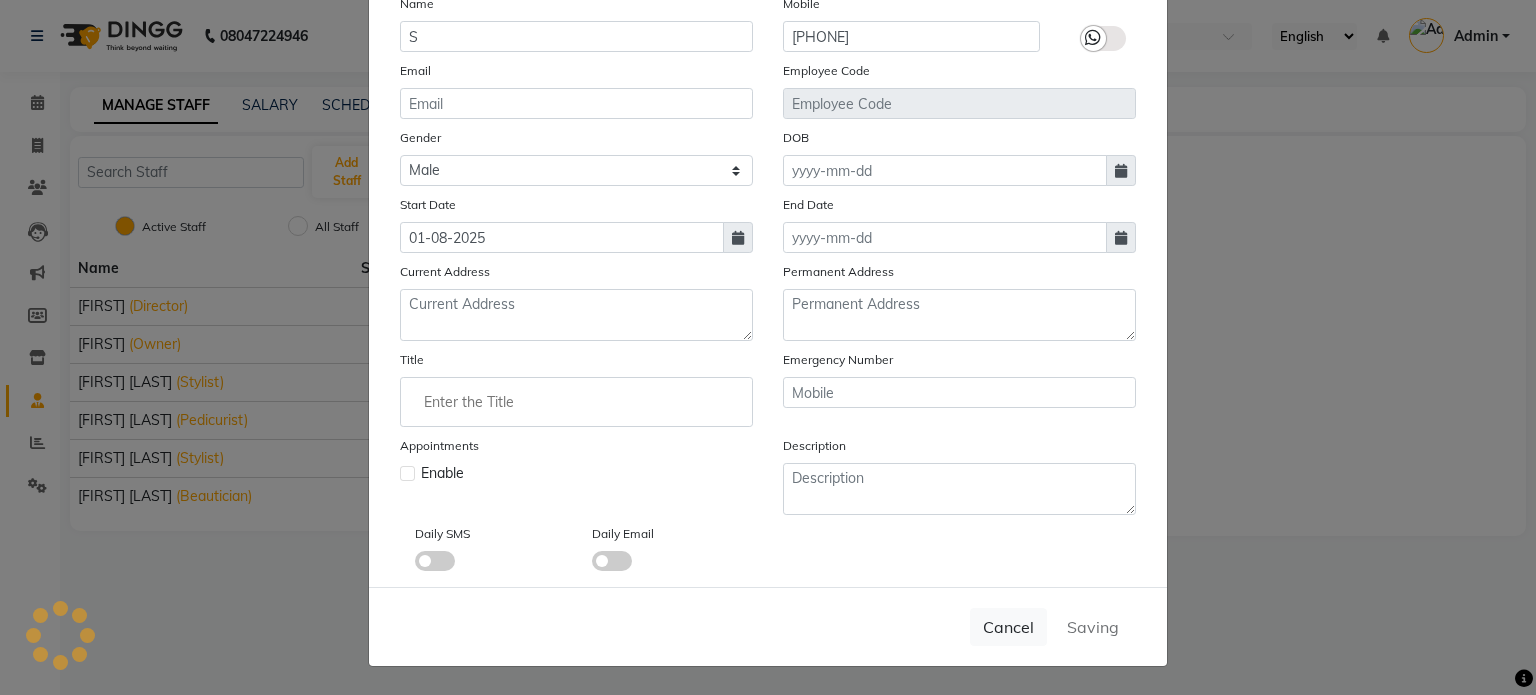 type 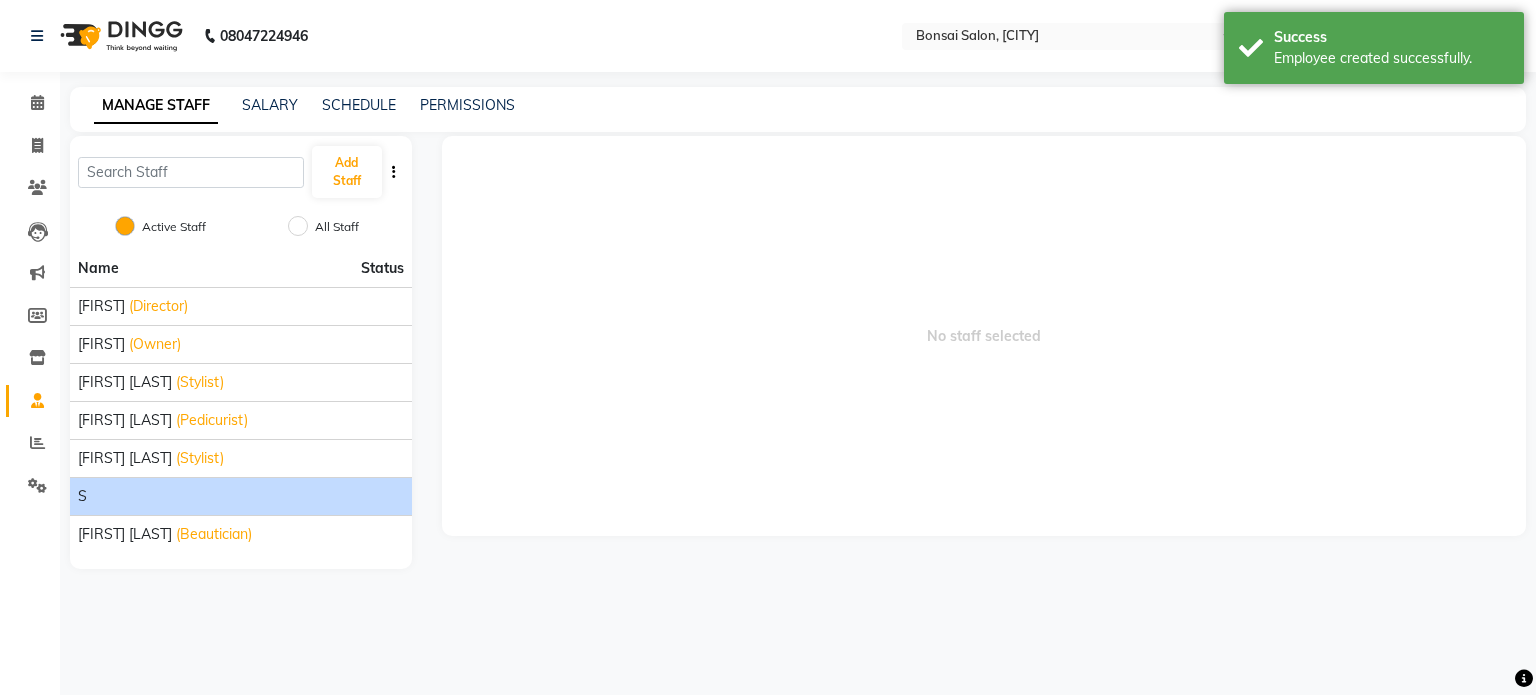 click on "S" 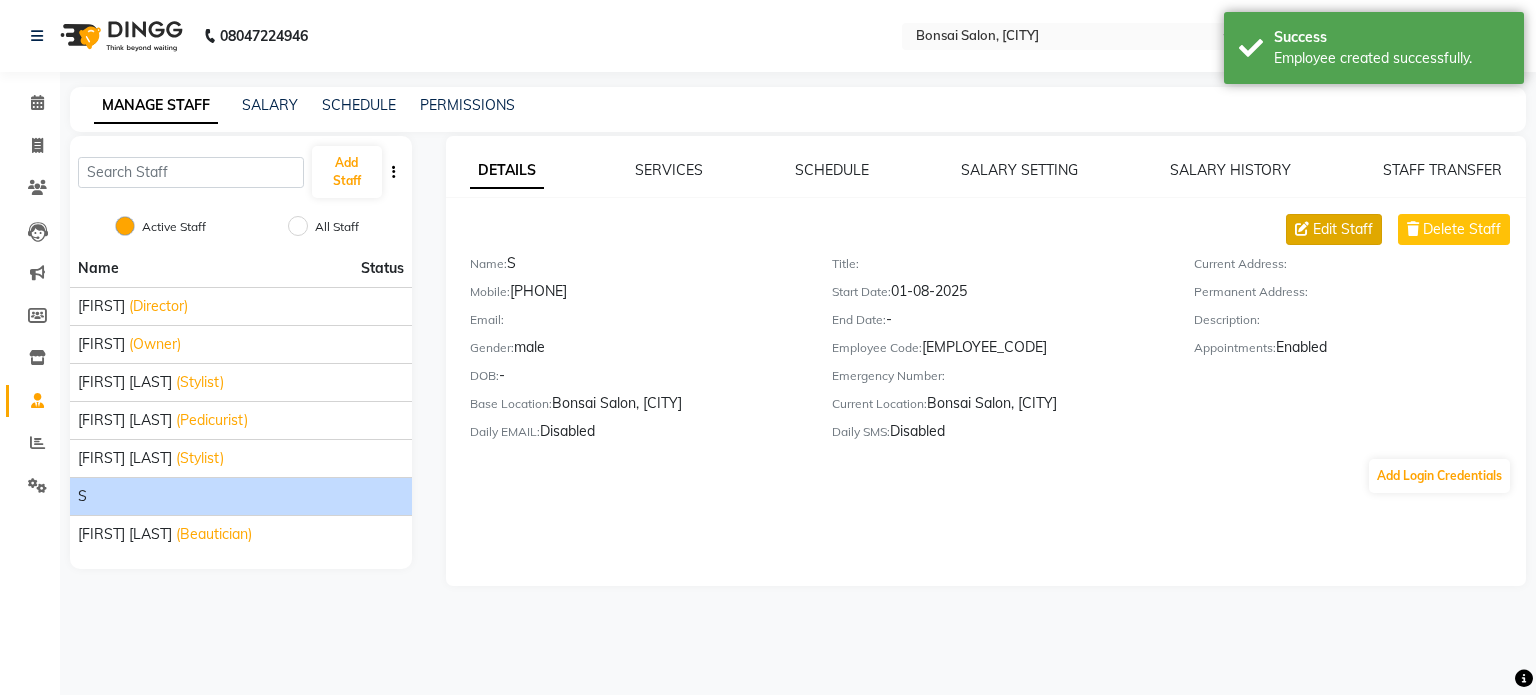 click on "Edit Staff" 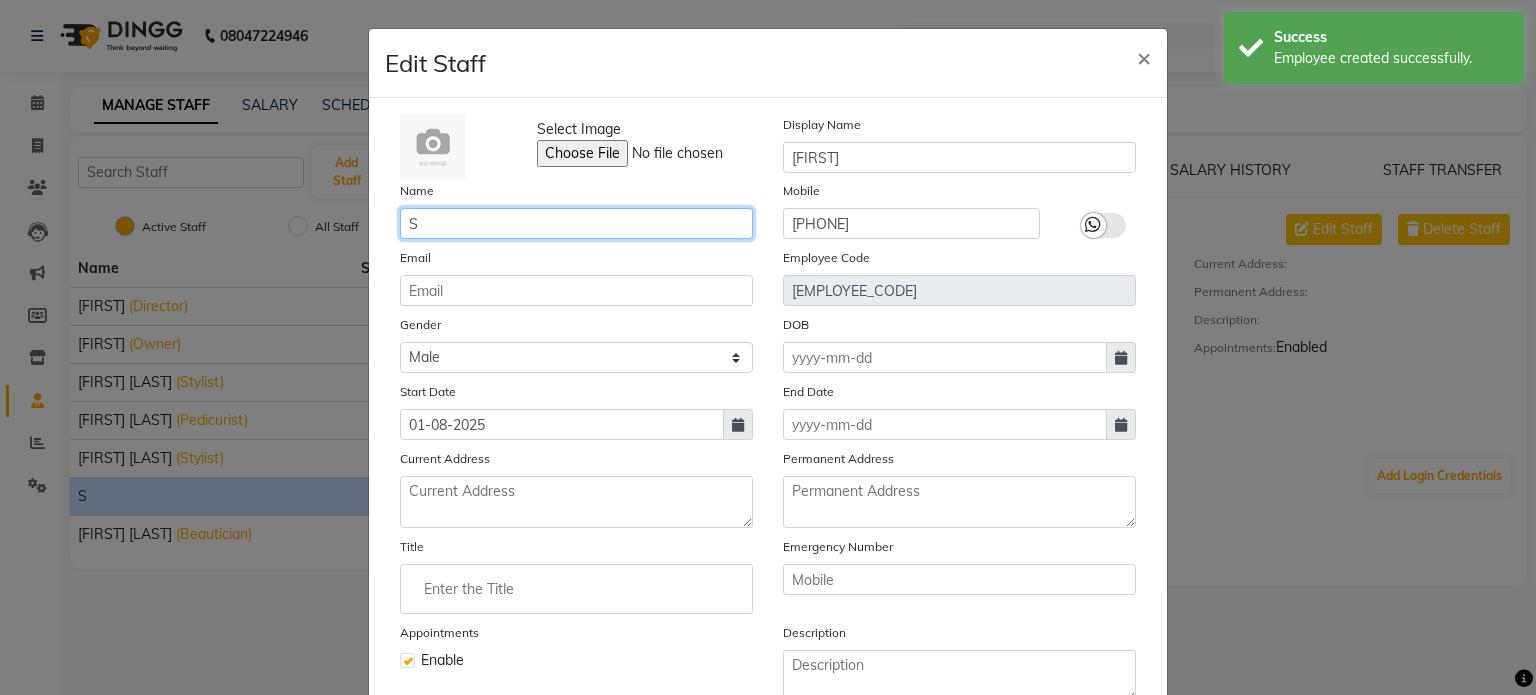 click on "S" 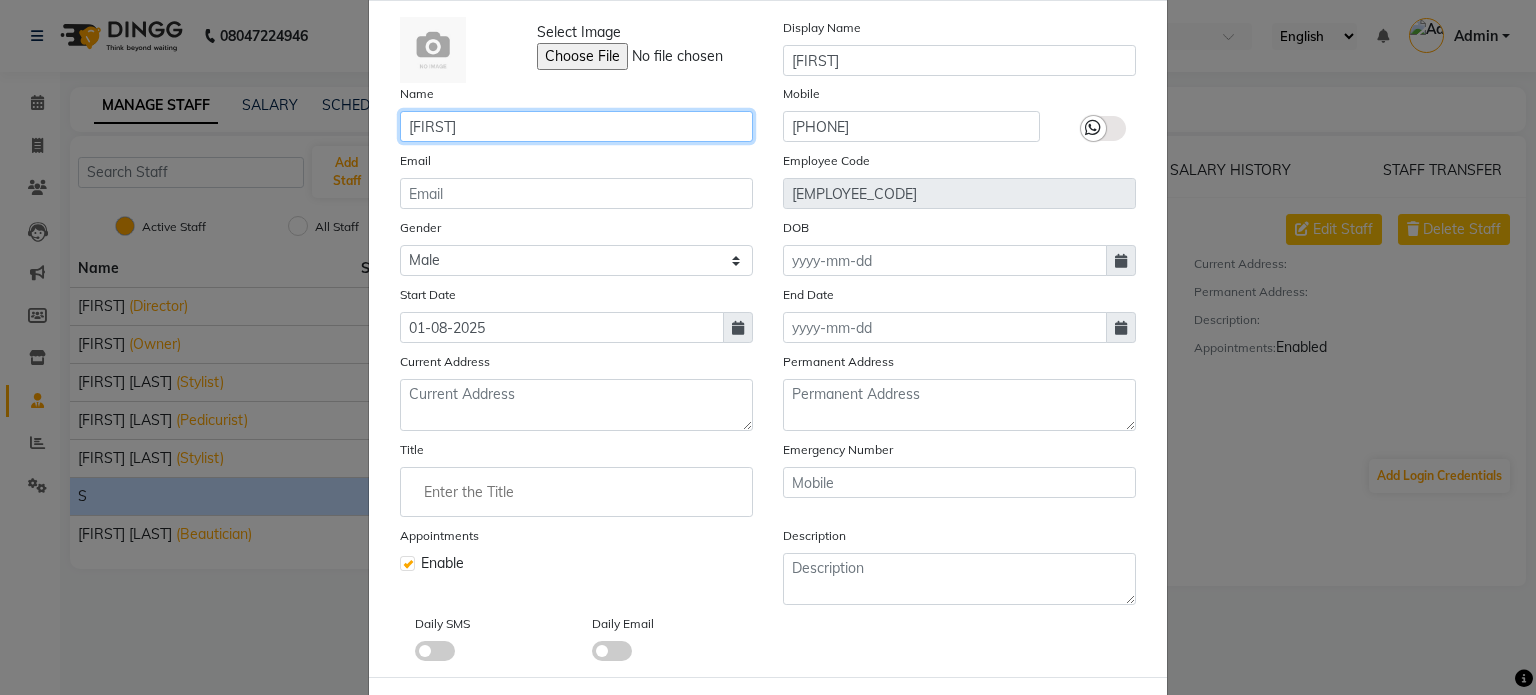 scroll, scrollTop: 100, scrollLeft: 0, axis: vertical 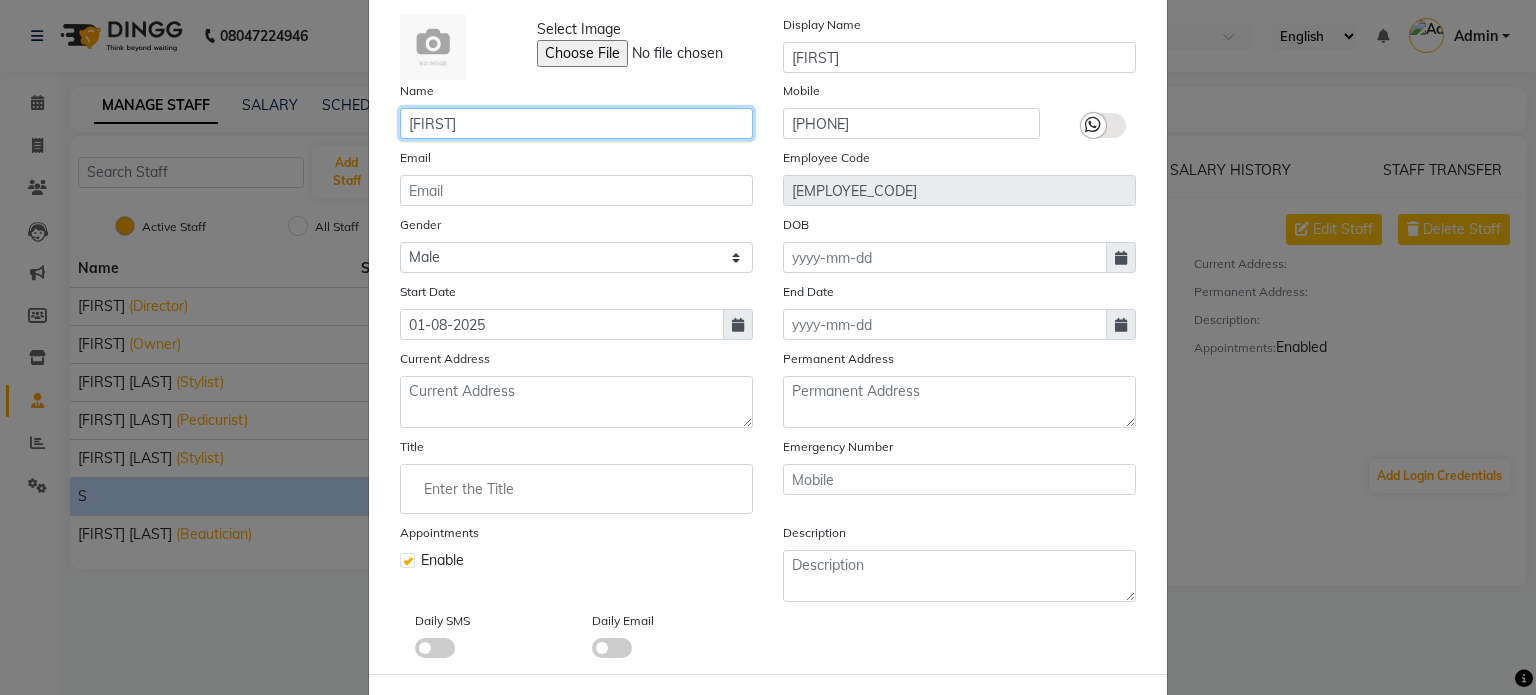 type on "[FIRST]" 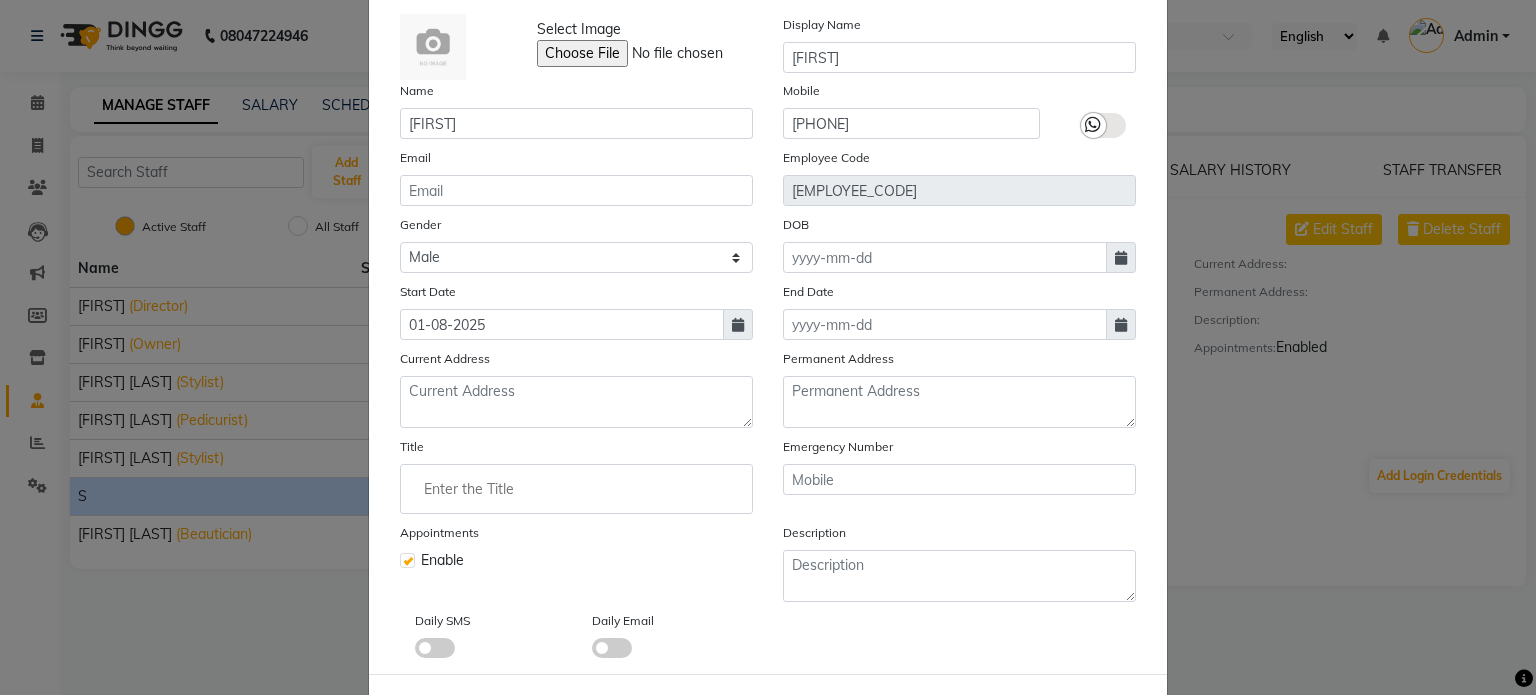 click 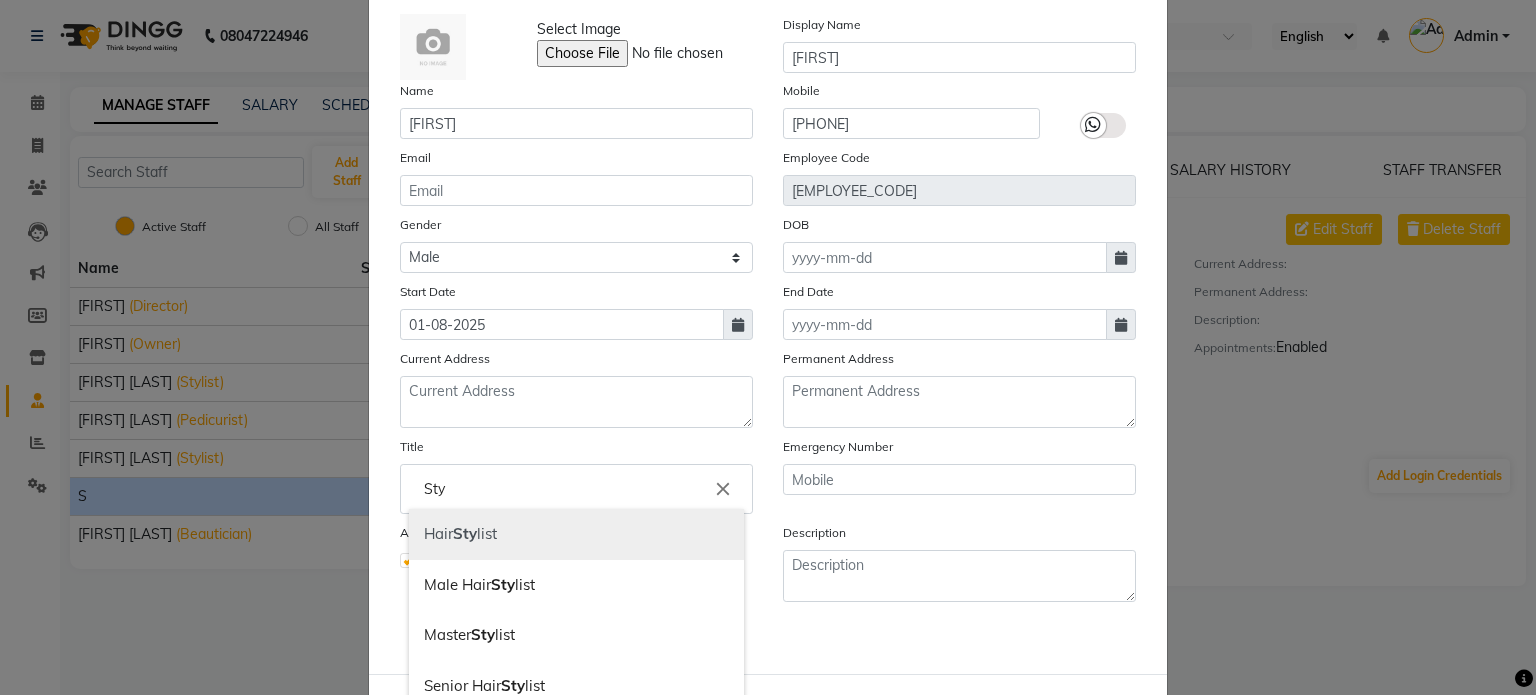 click on "Hair  Sty list" at bounding box center (576, 534) 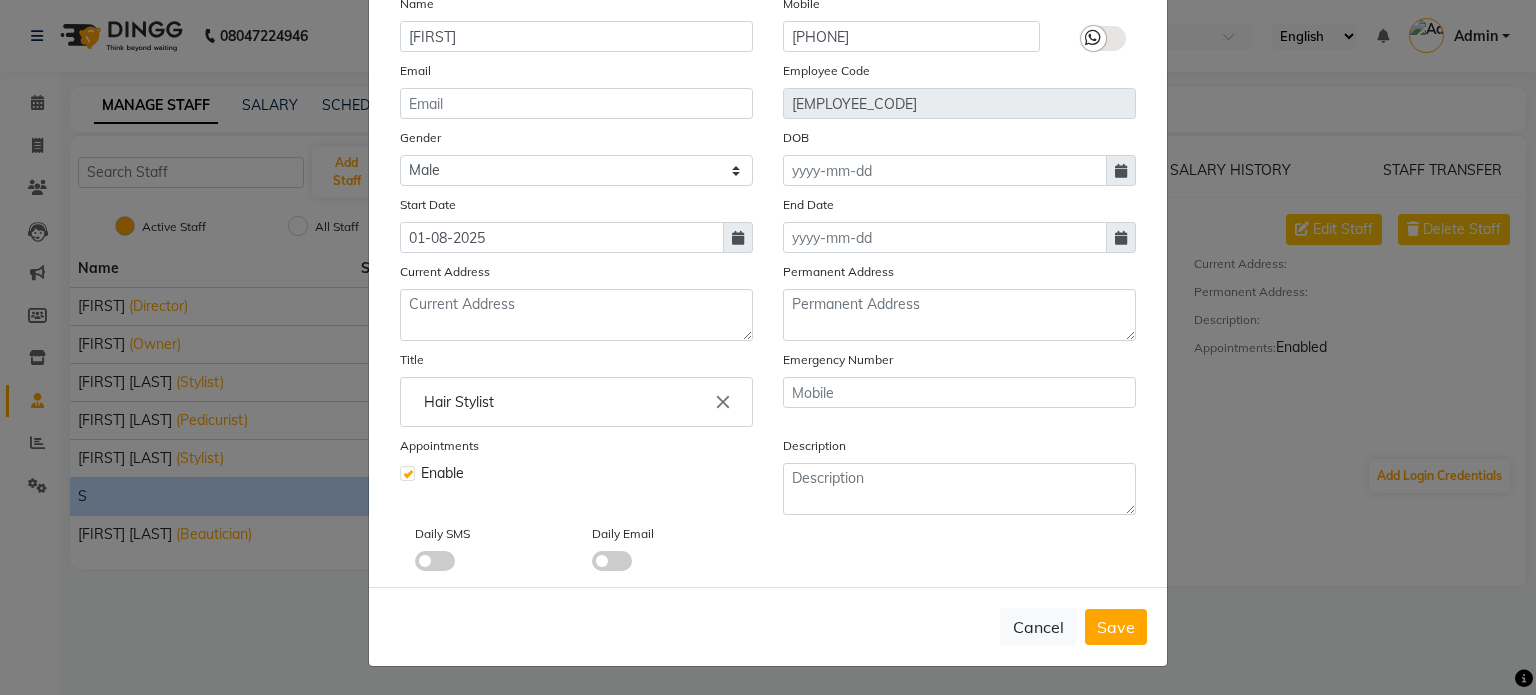 scroll, scrollTop: 194, scrollLeft: 0, axis: vertical 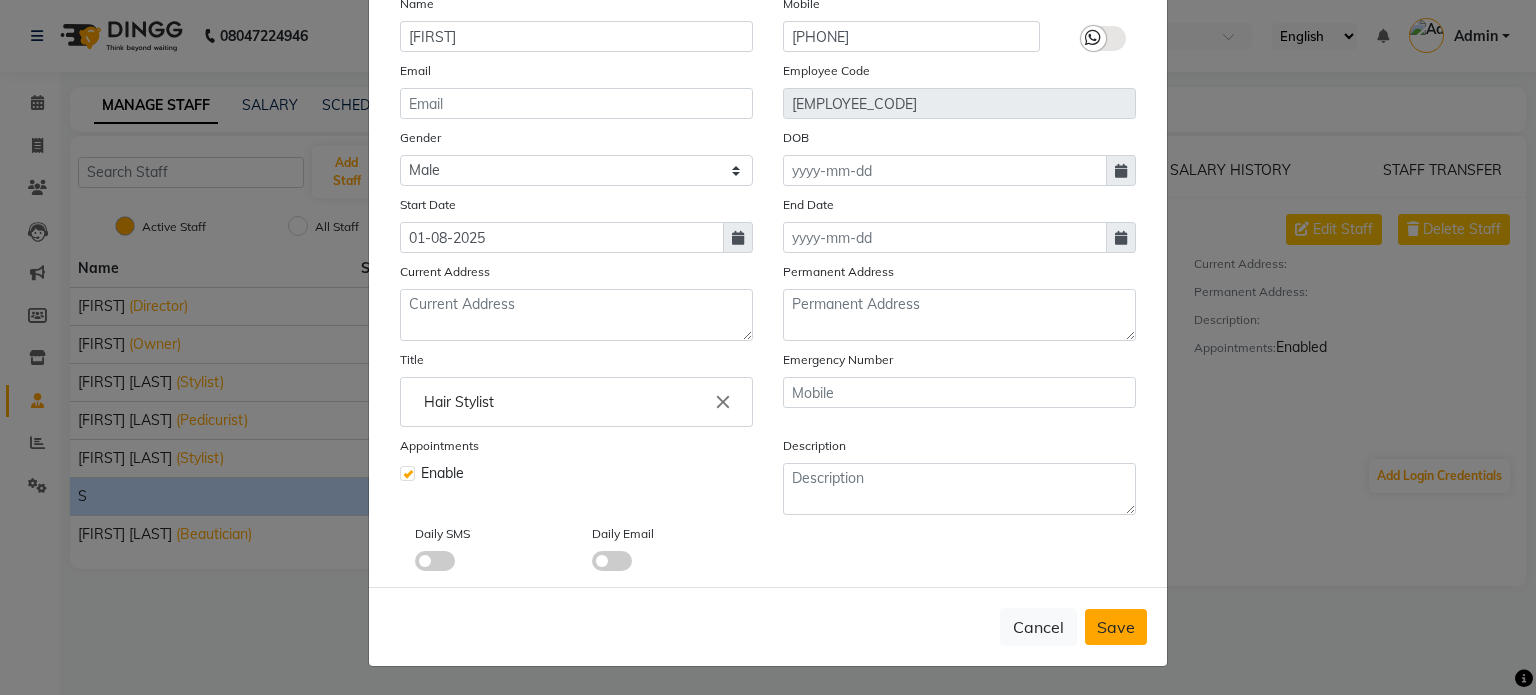 click on "Save" at bounding box center [1116, 627] 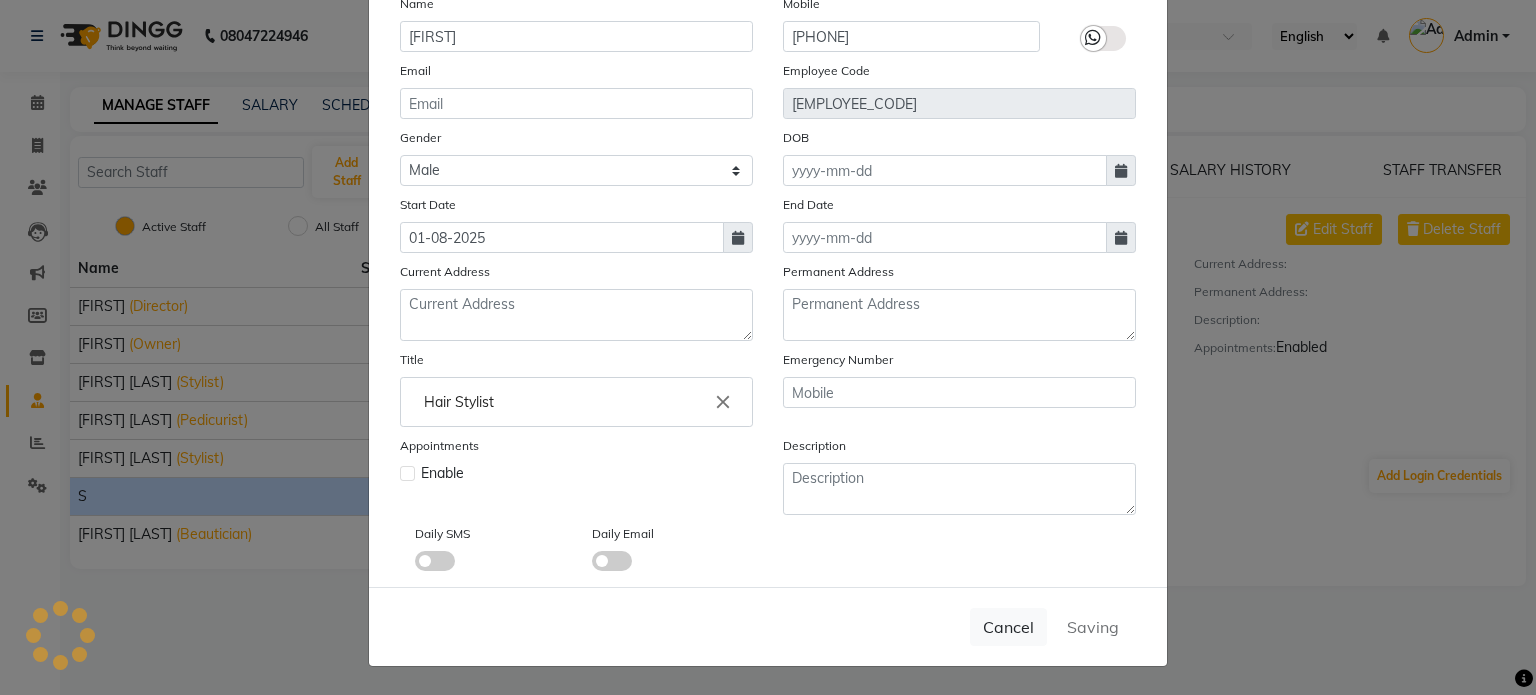 type 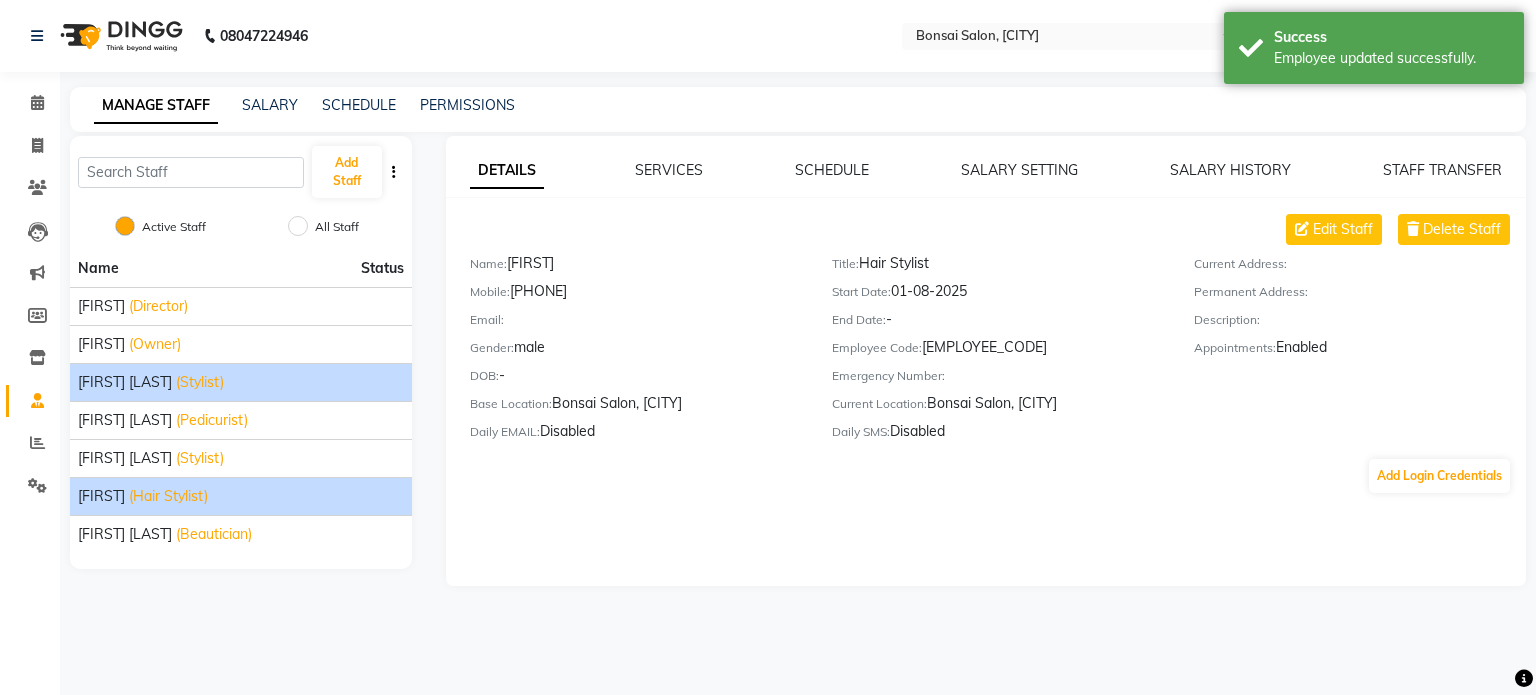 click on "(Stylist)" 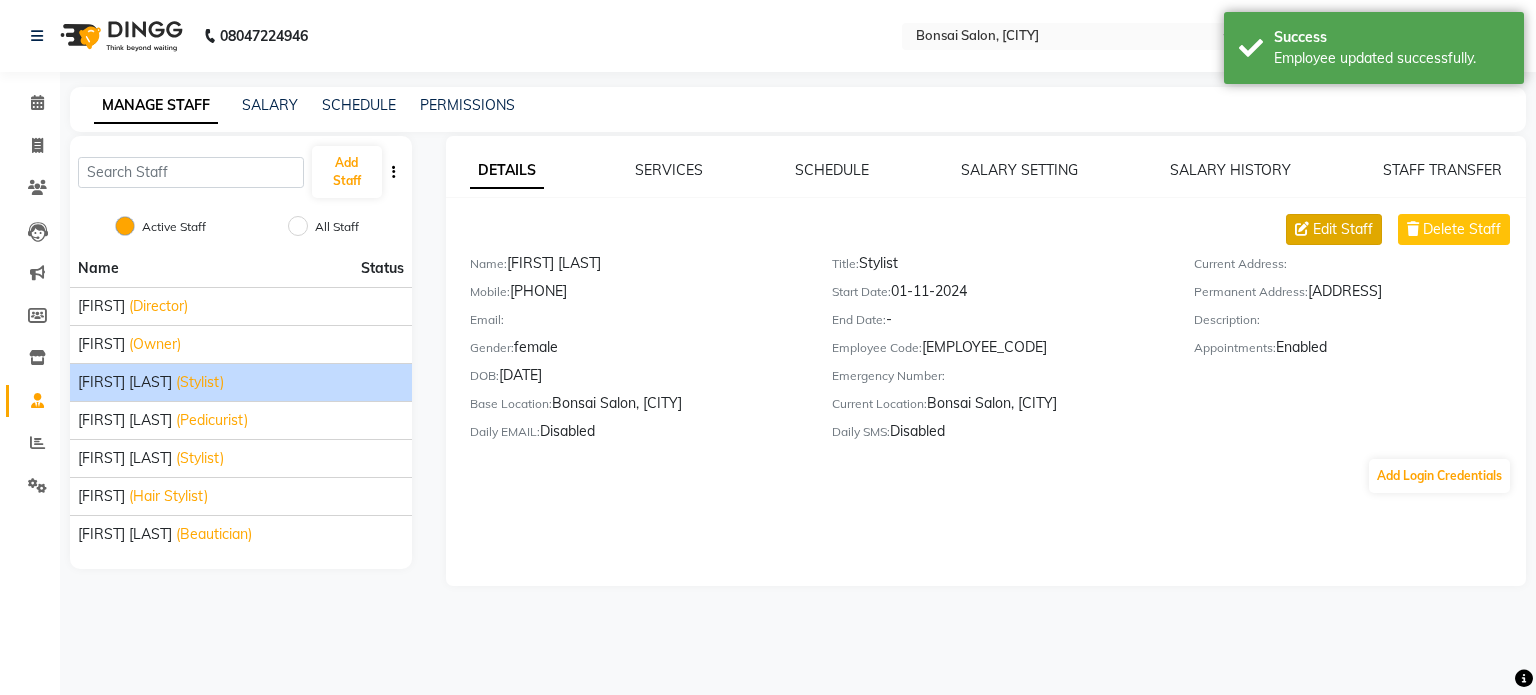 click on "Edit Staff" 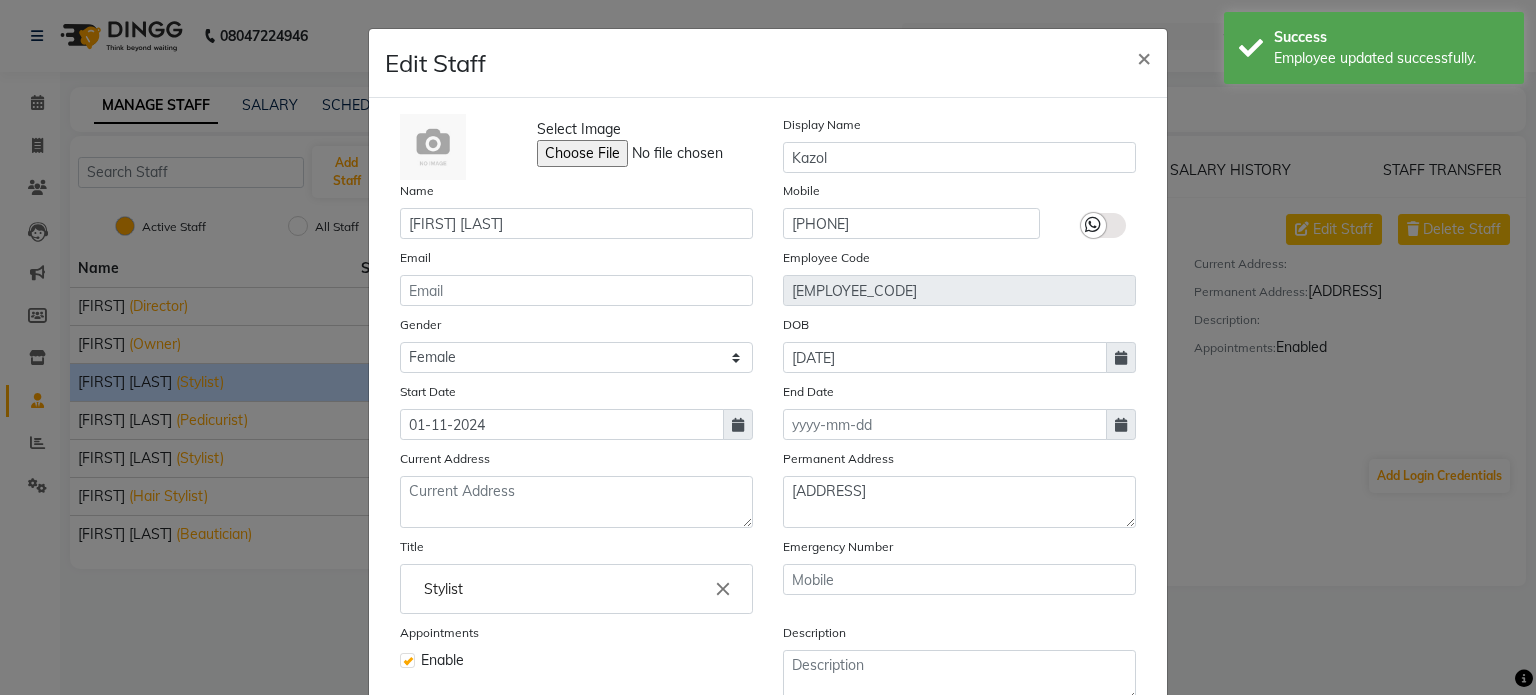 click 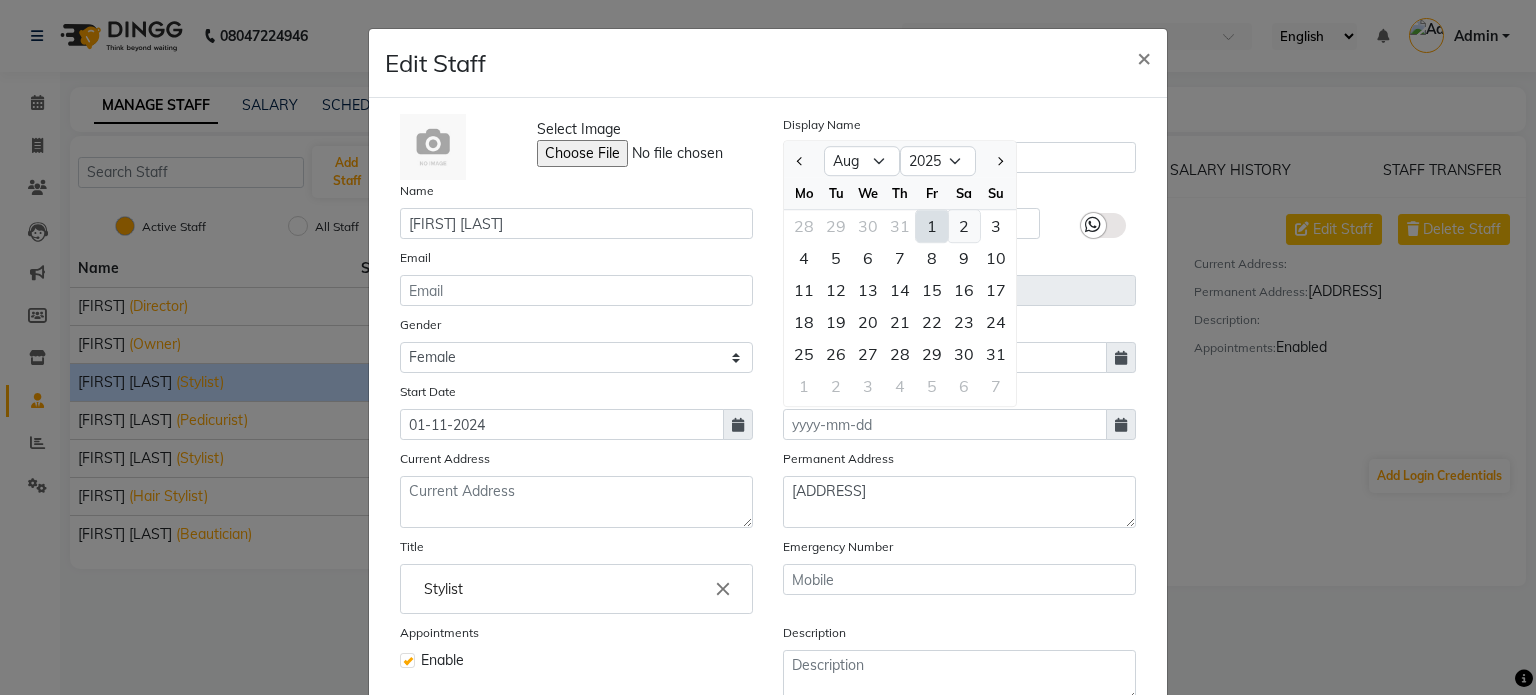 click on "2" 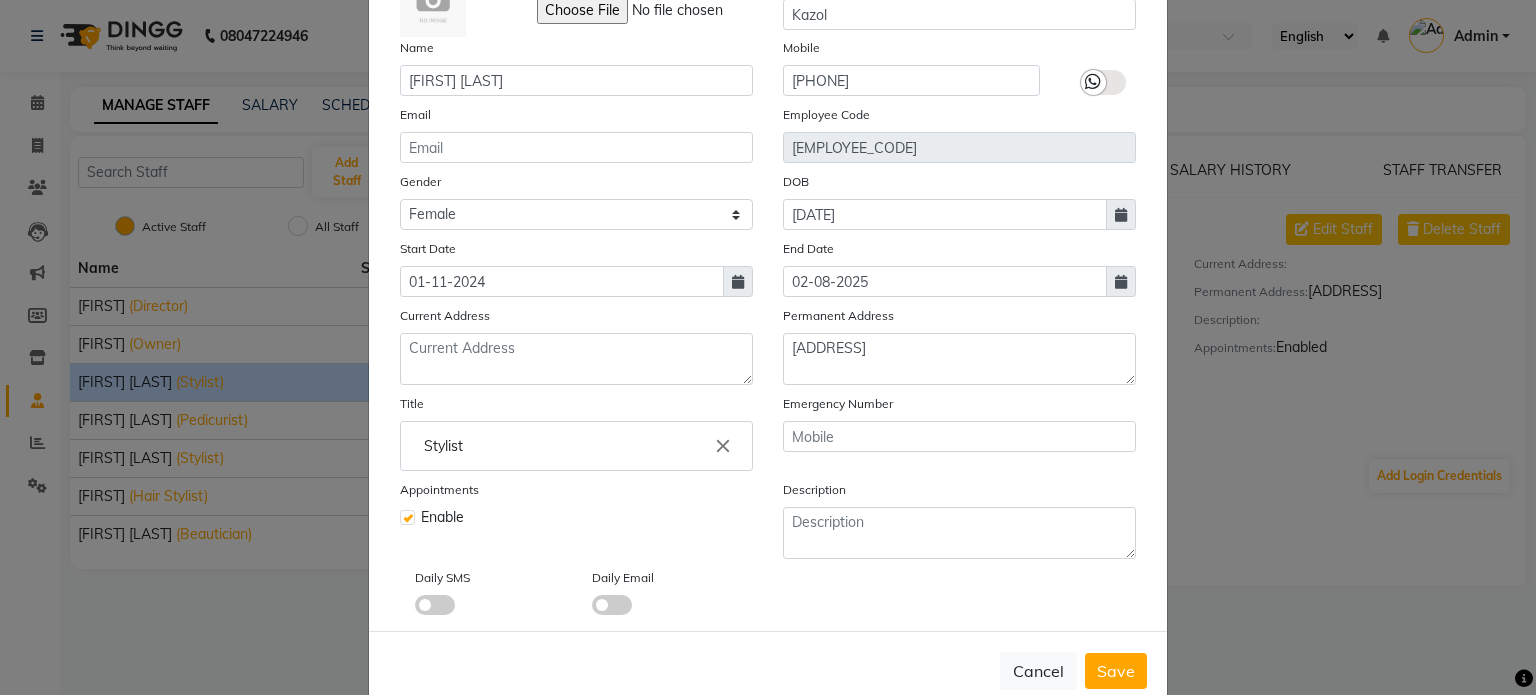 scroll, scrollTop: 194, scrollLeft: 0, axis: vertical 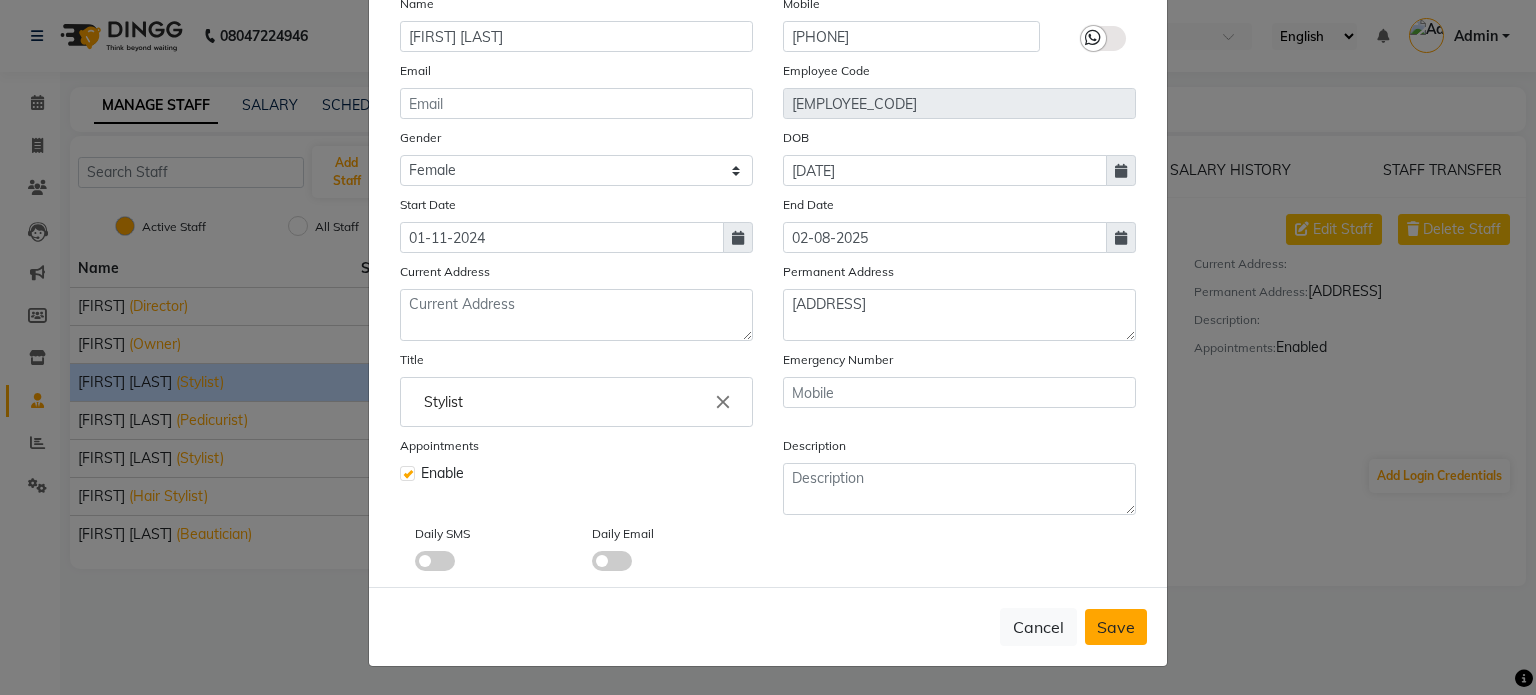 click on "Save" at bounding box center [1116, 627] 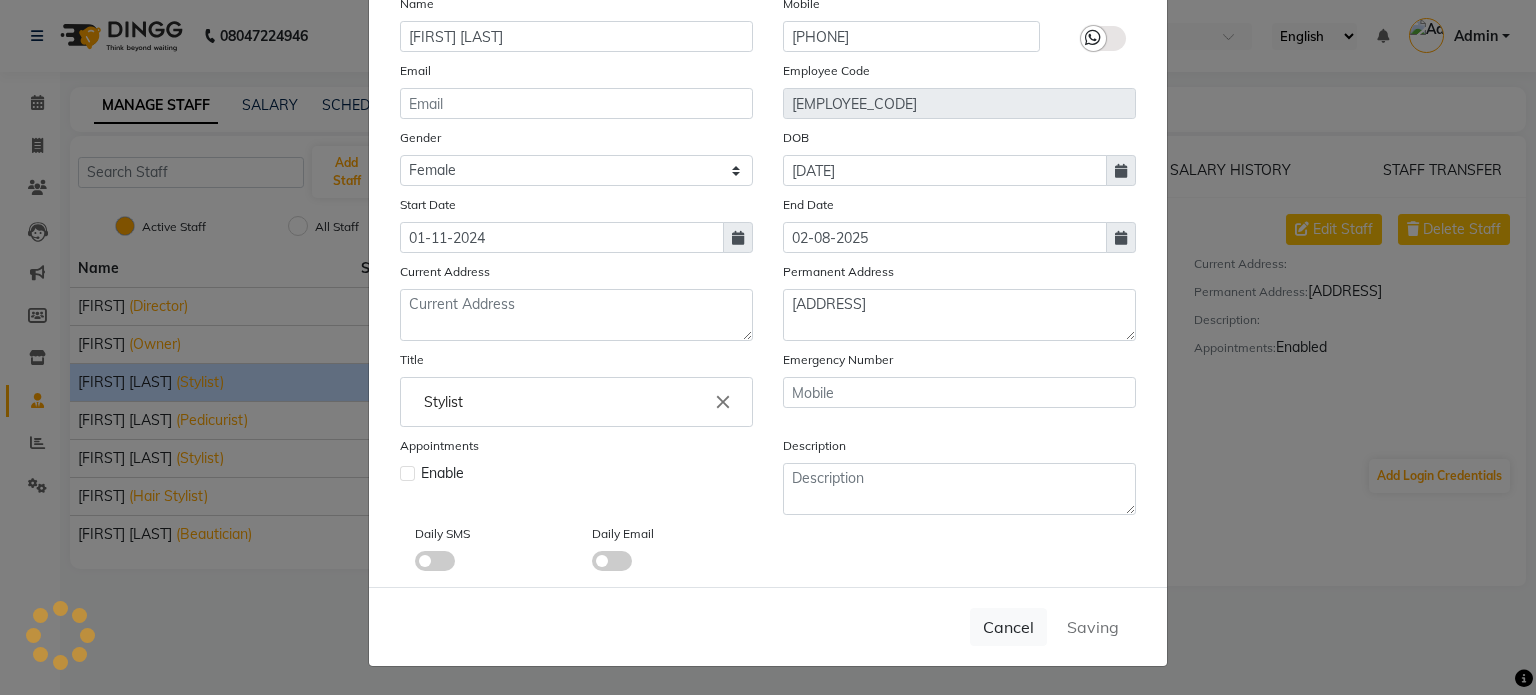 type 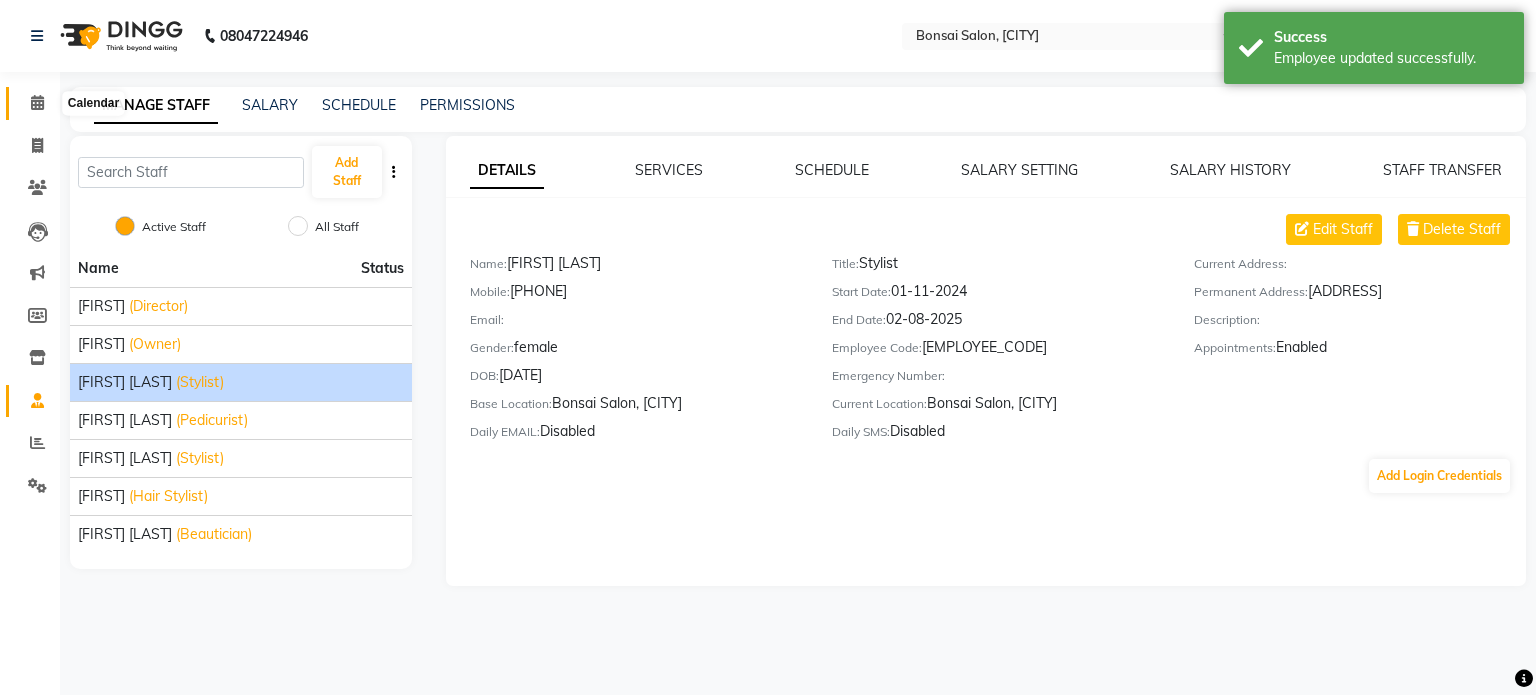 click 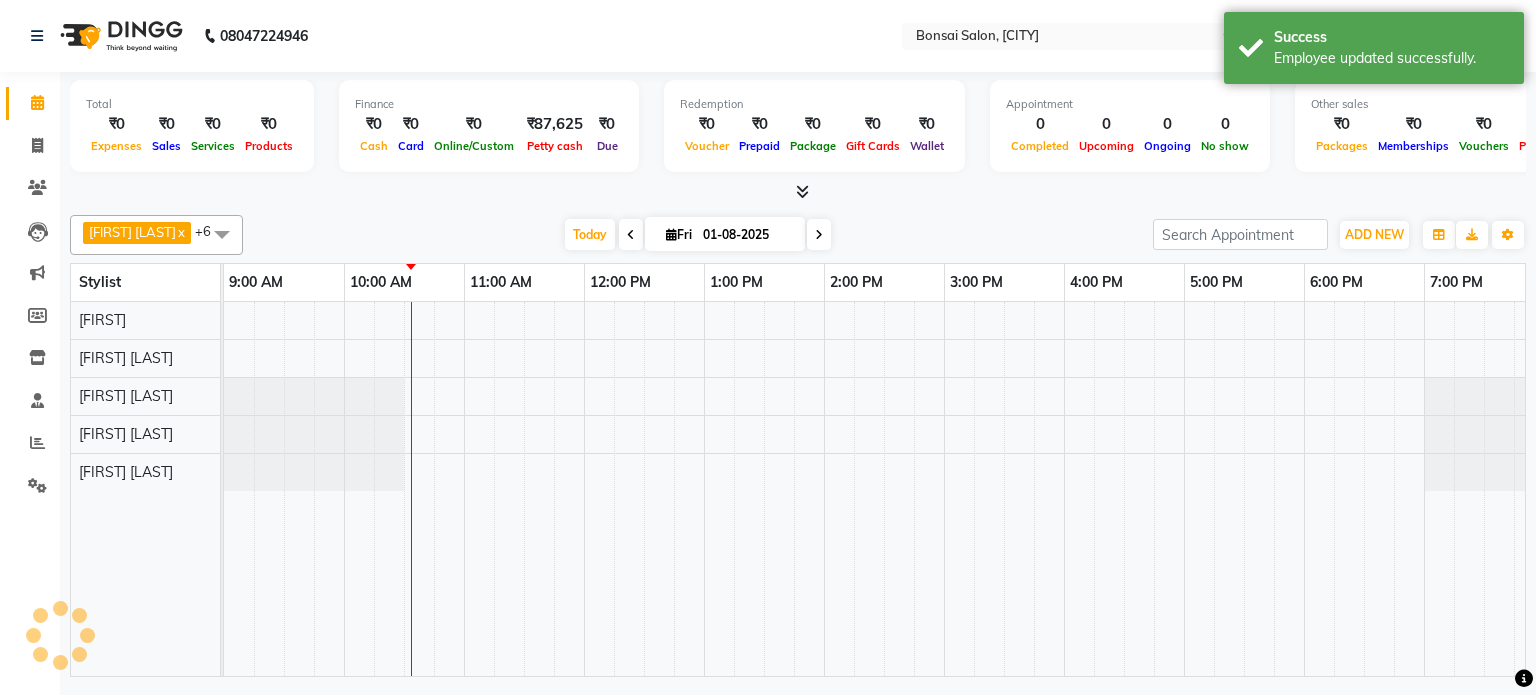 scroll, scrollTop: 0, scrollLeft: 0, axis: both 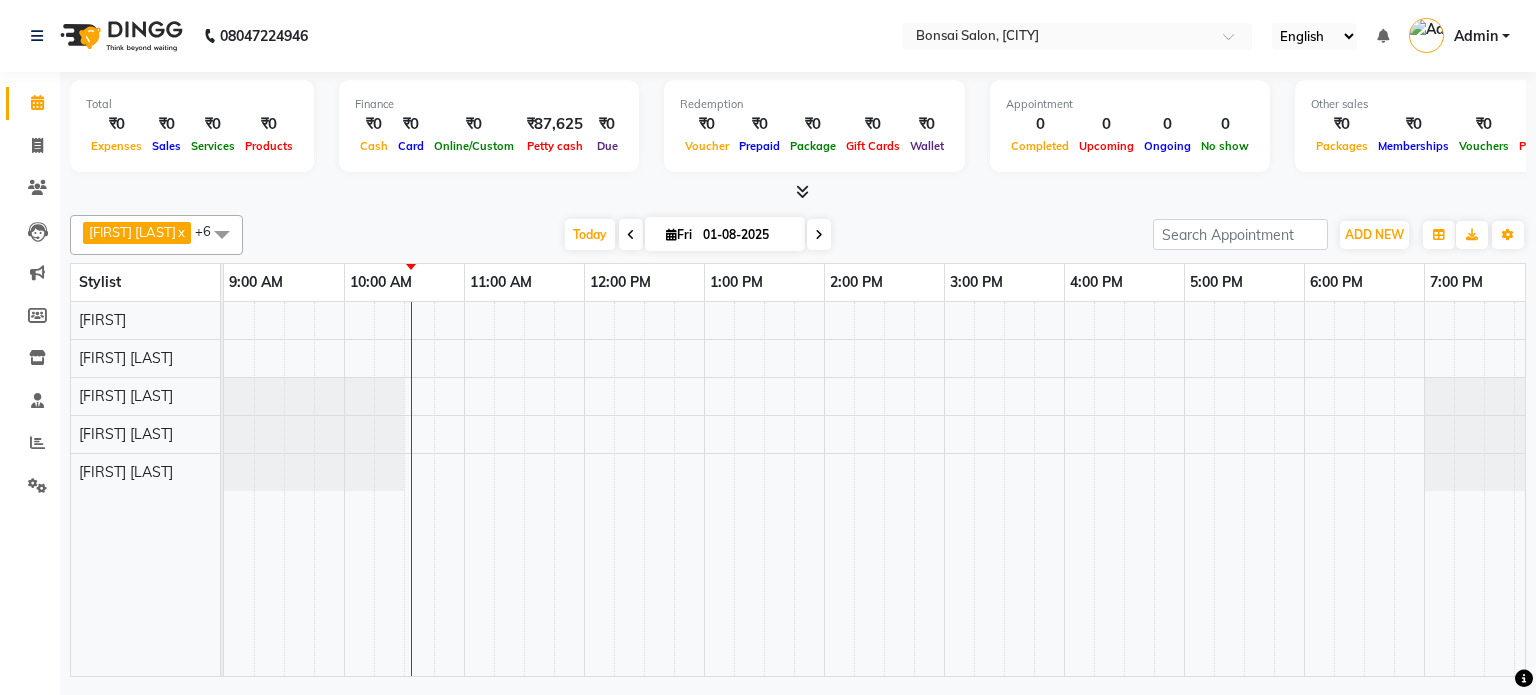 click at bounding box center (222, 234) 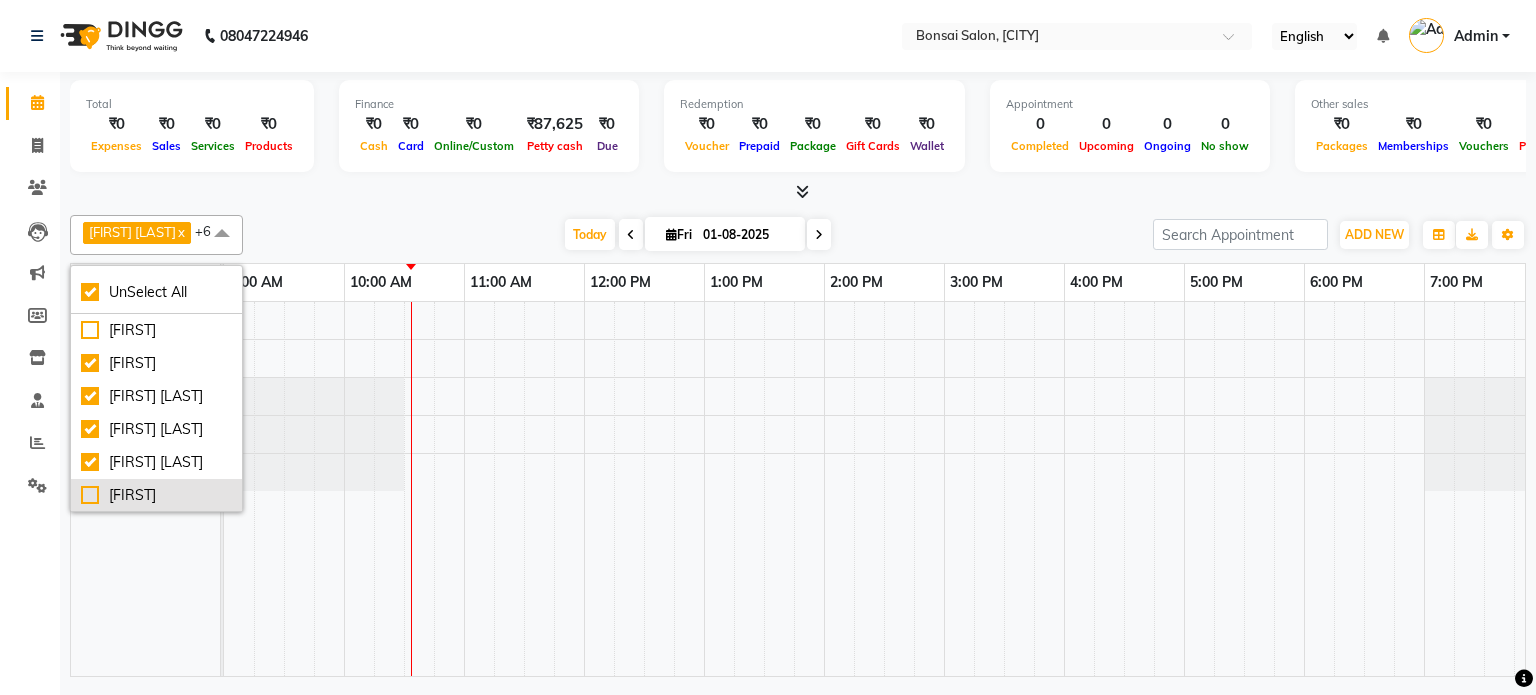 click on "[FIRST]" at bounding box center (156, 495) 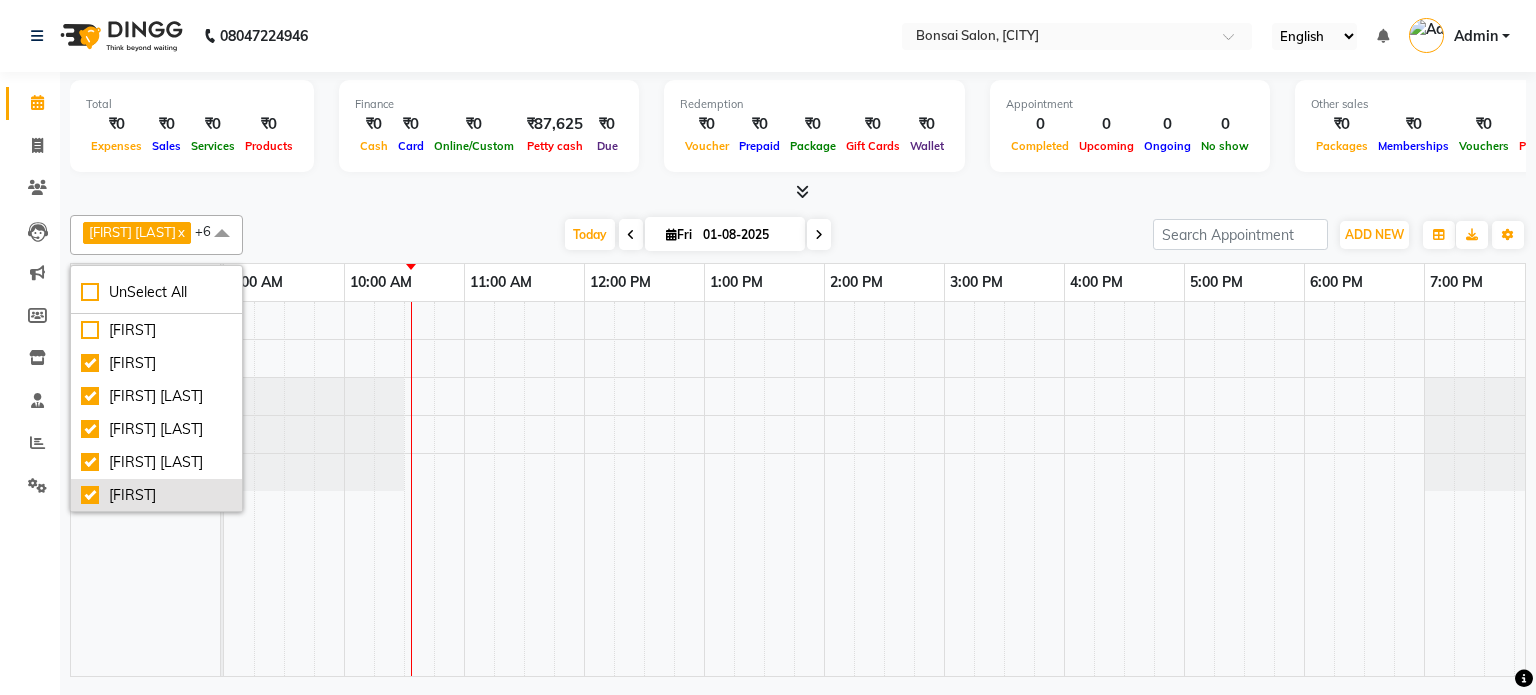 checkbox on "false" 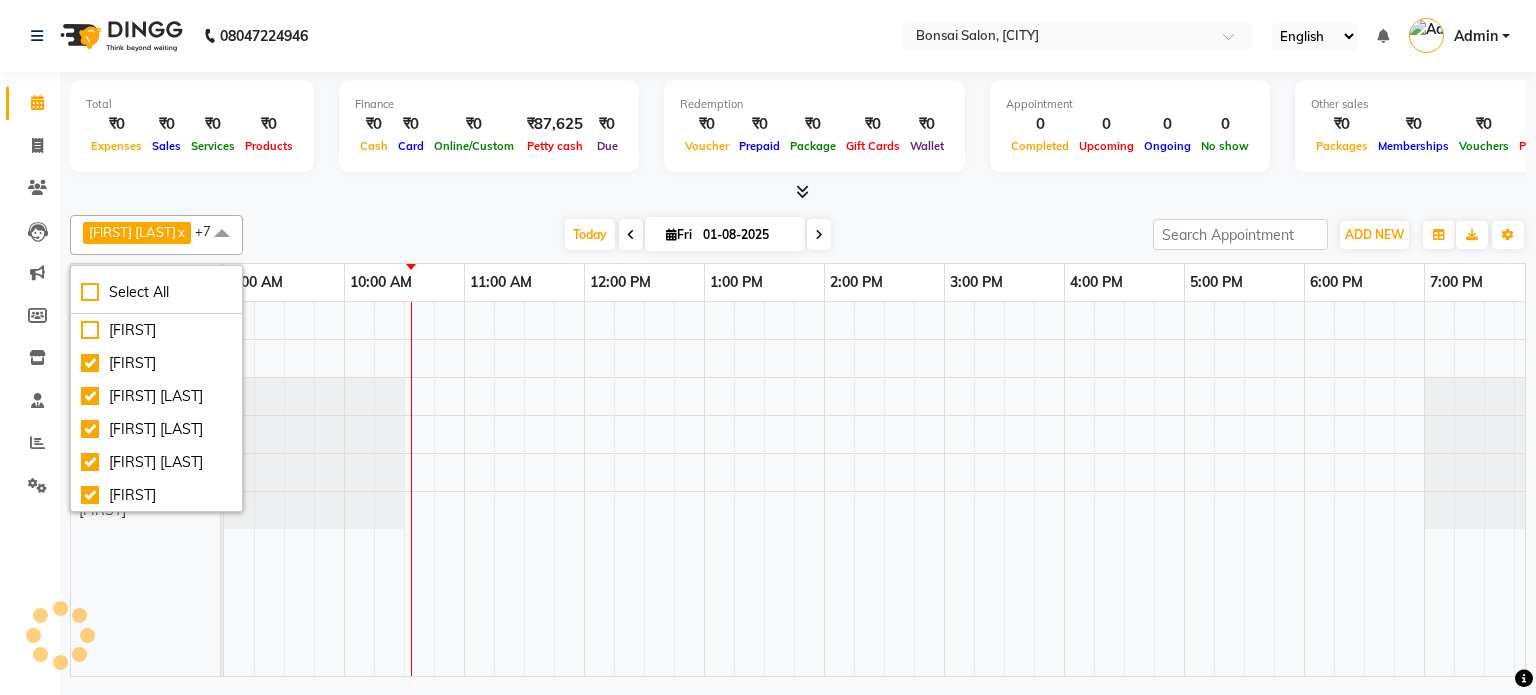 click on "[FIRST] [LAST]  x [FIRST]  x [FIRST] [LAST]  x [FIRST]  x [FIRST] [LAST]  x [FIRST] [LAST]  x [FIRST]  x [FIRST]  x +7 Select All [FIRST] [FIRST] [FIRST] [LAST] [FIRST] [LAST] [FIRST] [LAST] [FIRST] [FIRST] [FIRST] [FIRST] [FIRST] Group By  Staff View   Room View  View as Vertical  Vertical - Week View  Horizontal  Horizontal - Week View  List  Toggle Dropdown Calendar Settings Manage Tags   Arrange Stylists   Reset Stylists  Full Screen  Show Available Stylist  Appointment Form Zoom 100%" at bounding box center (798, 235) 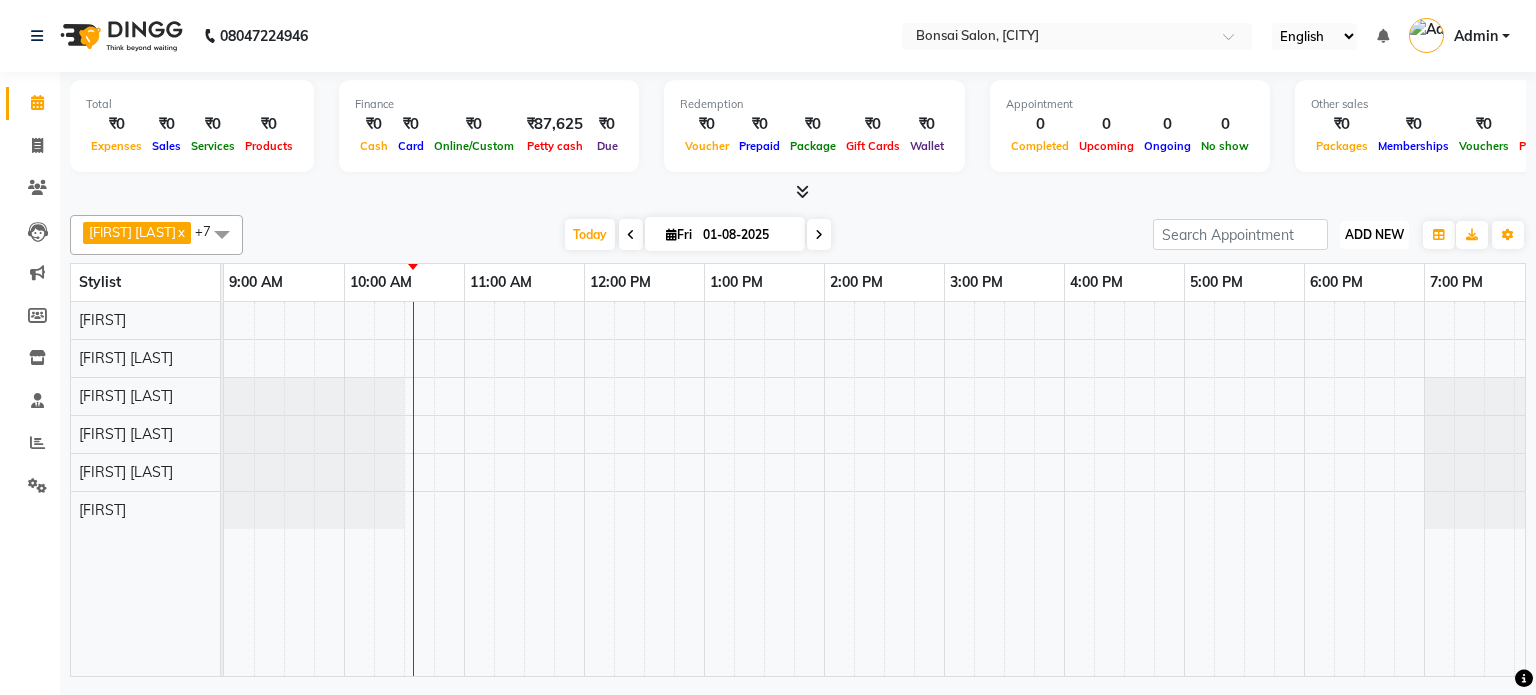 click on "ADD NEW" at bounding box center [1374, 234] 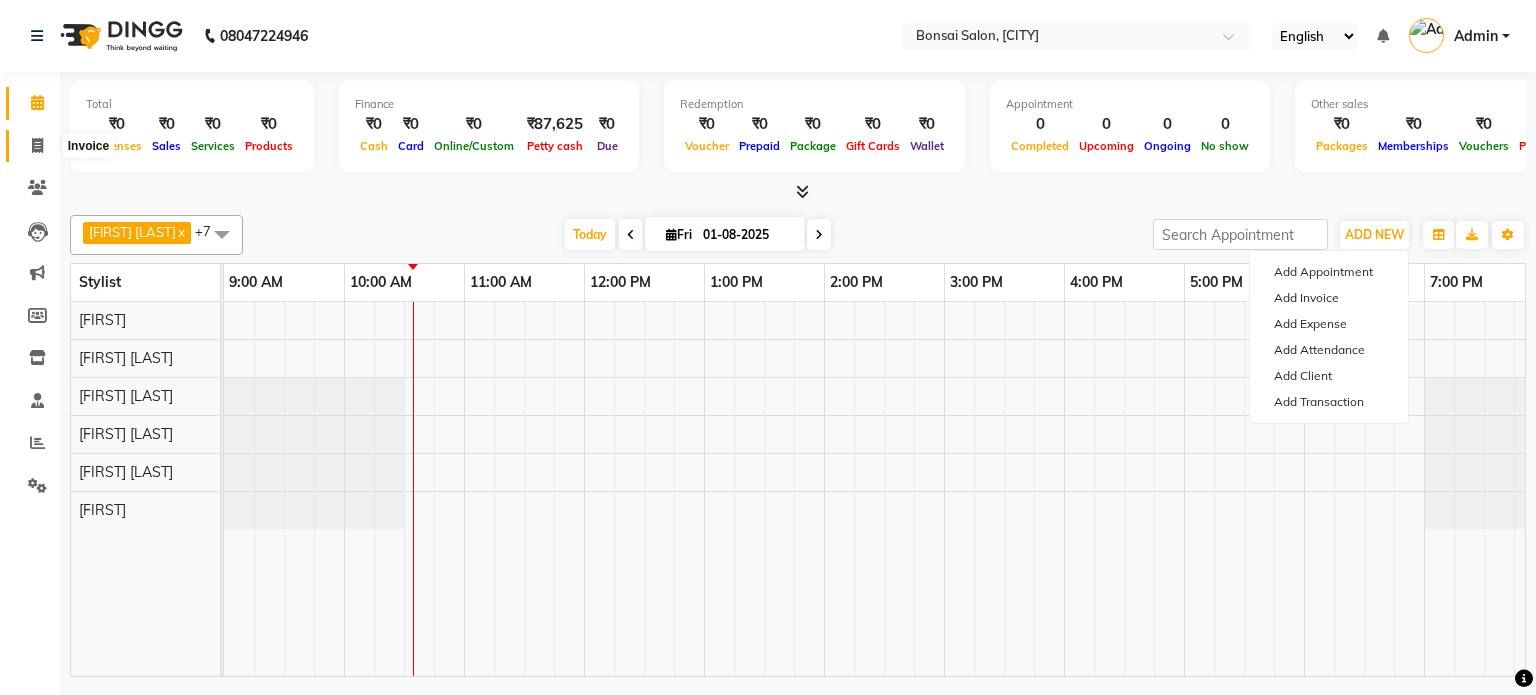 click 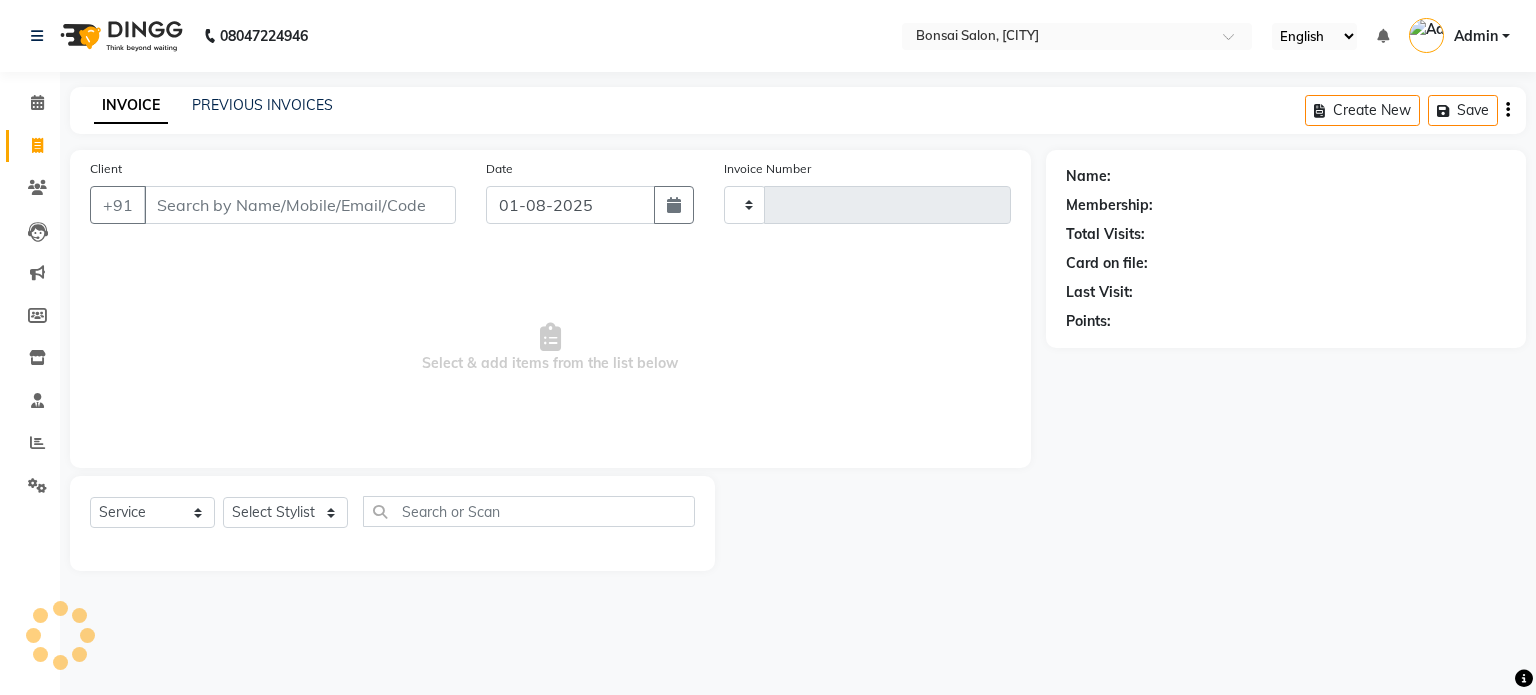 type on "0616" 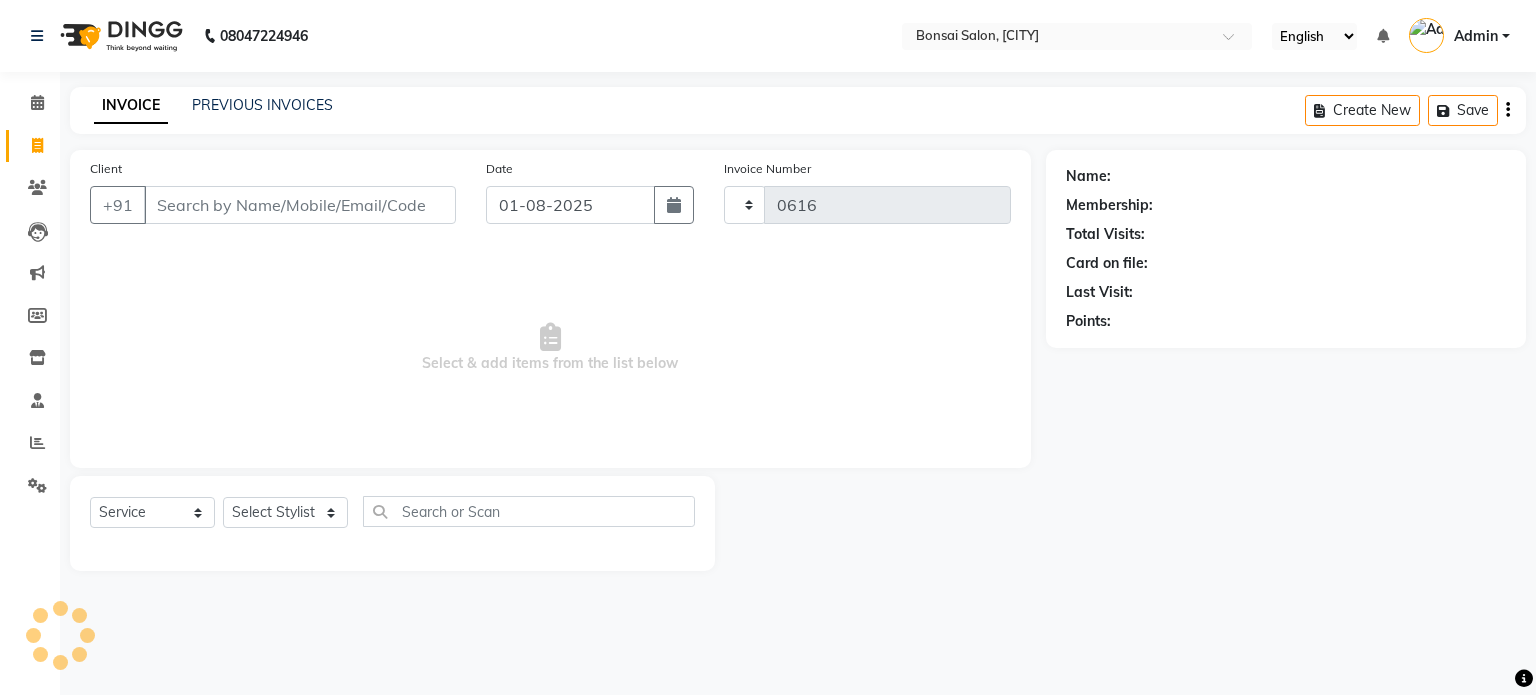 select on "6719" 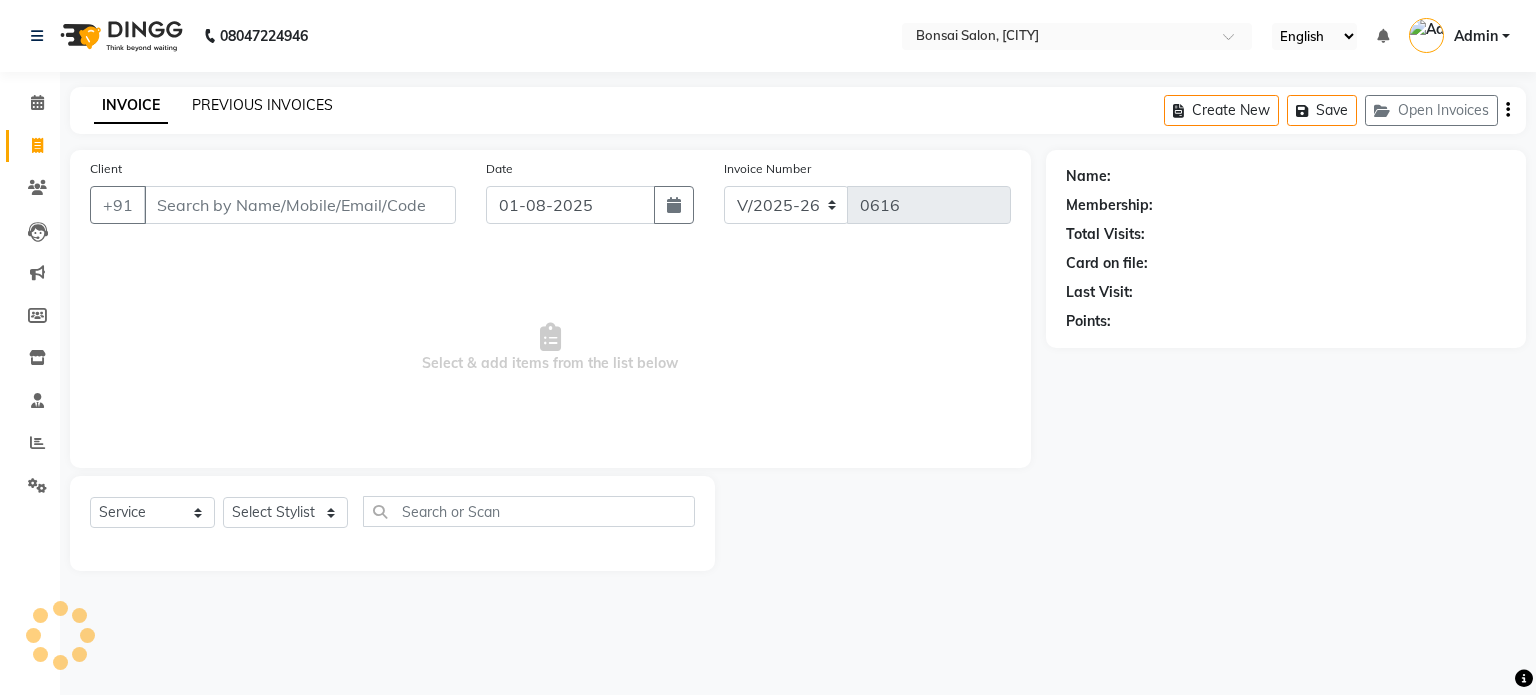 click on "PREVIOUS INVOICES" 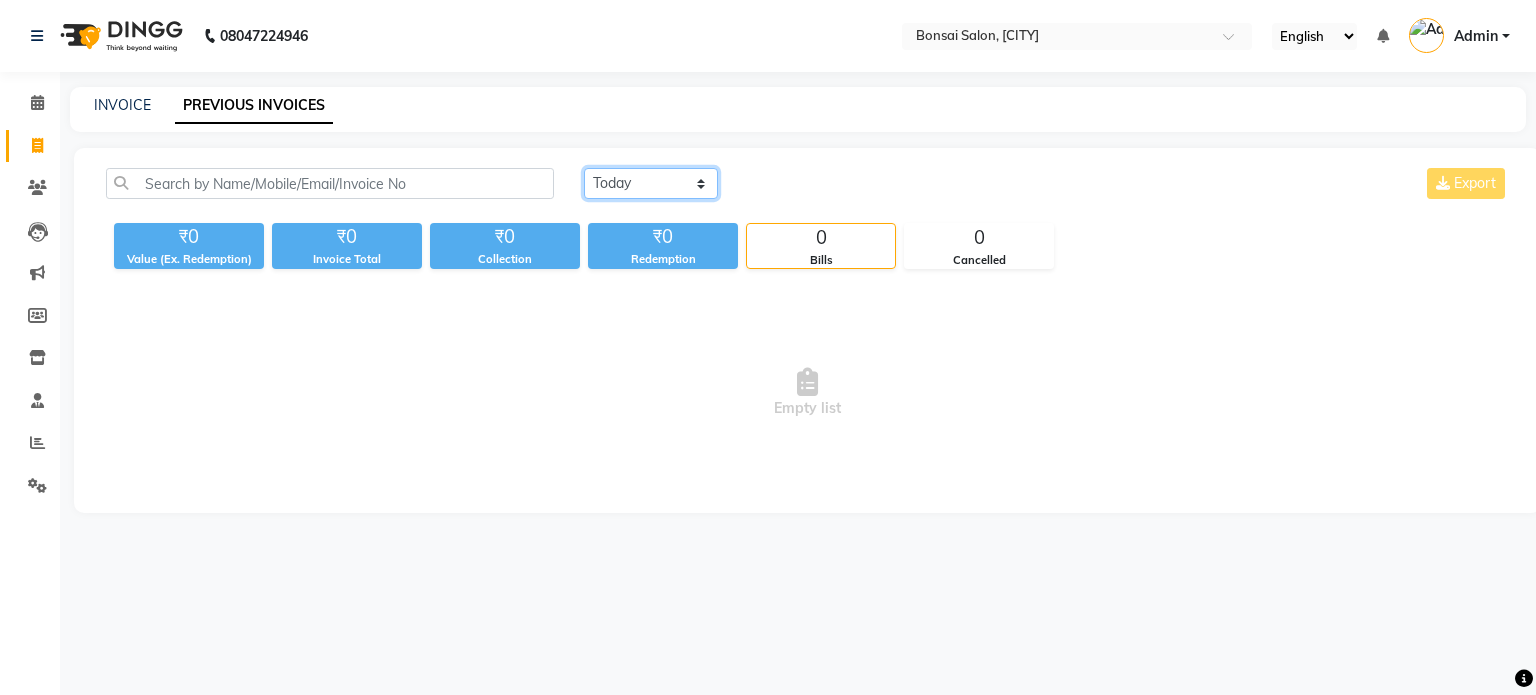 click on "Today Yesterday Custom Range" 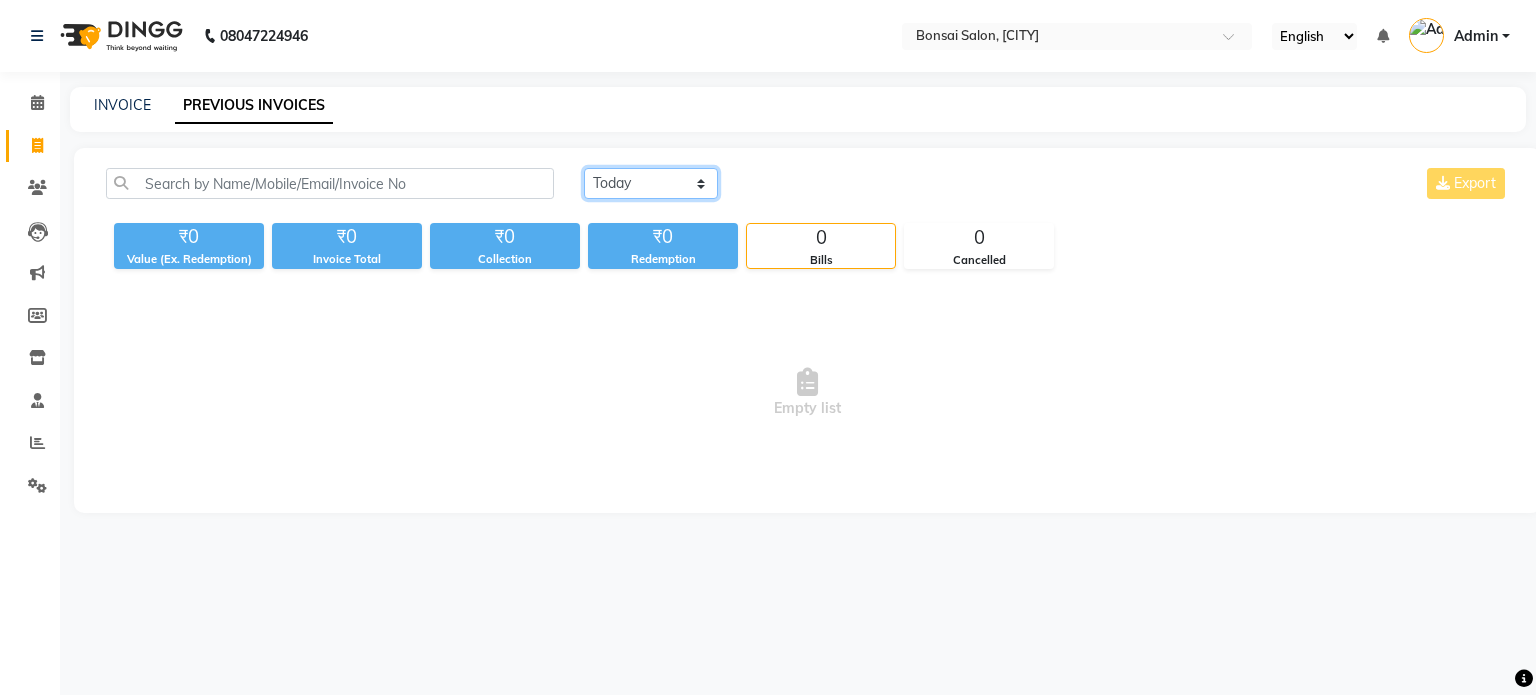select on "range" 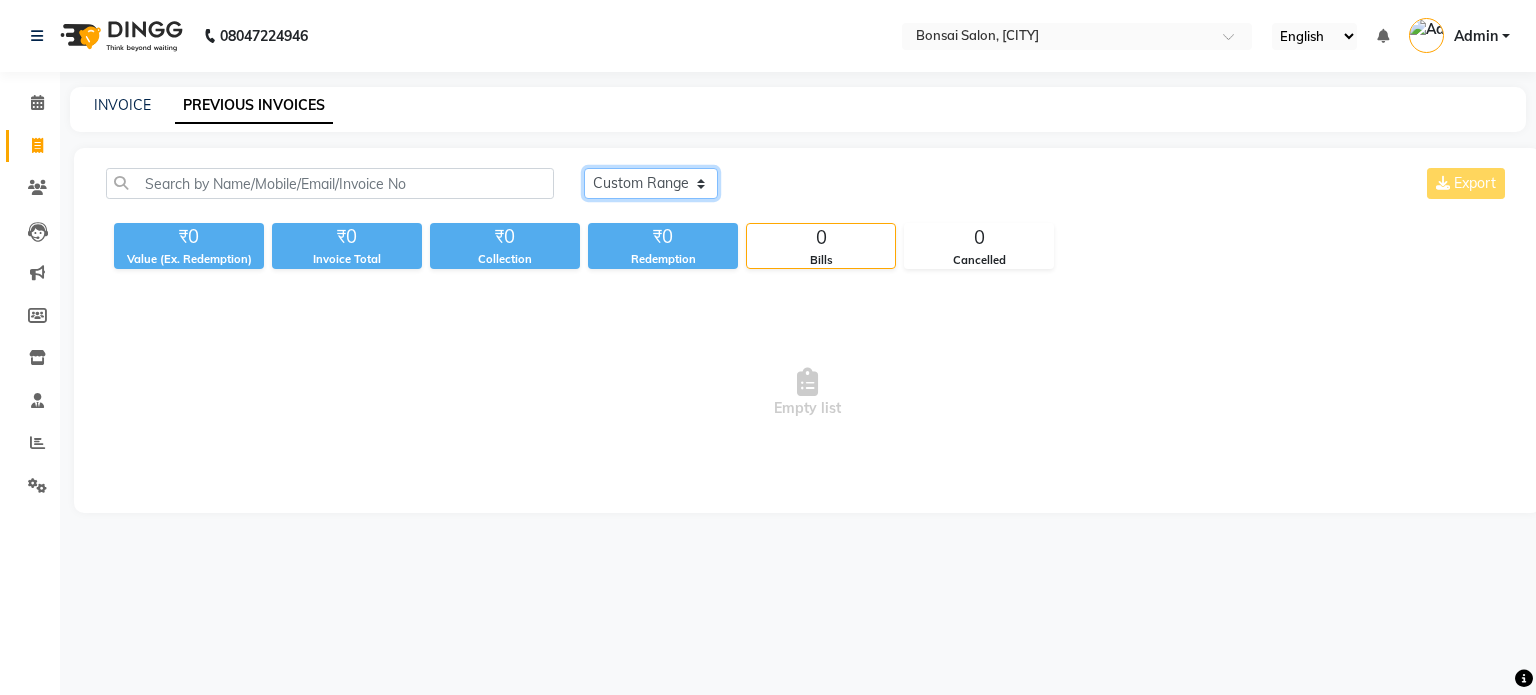 click on "Today Yesterday Custom Range" 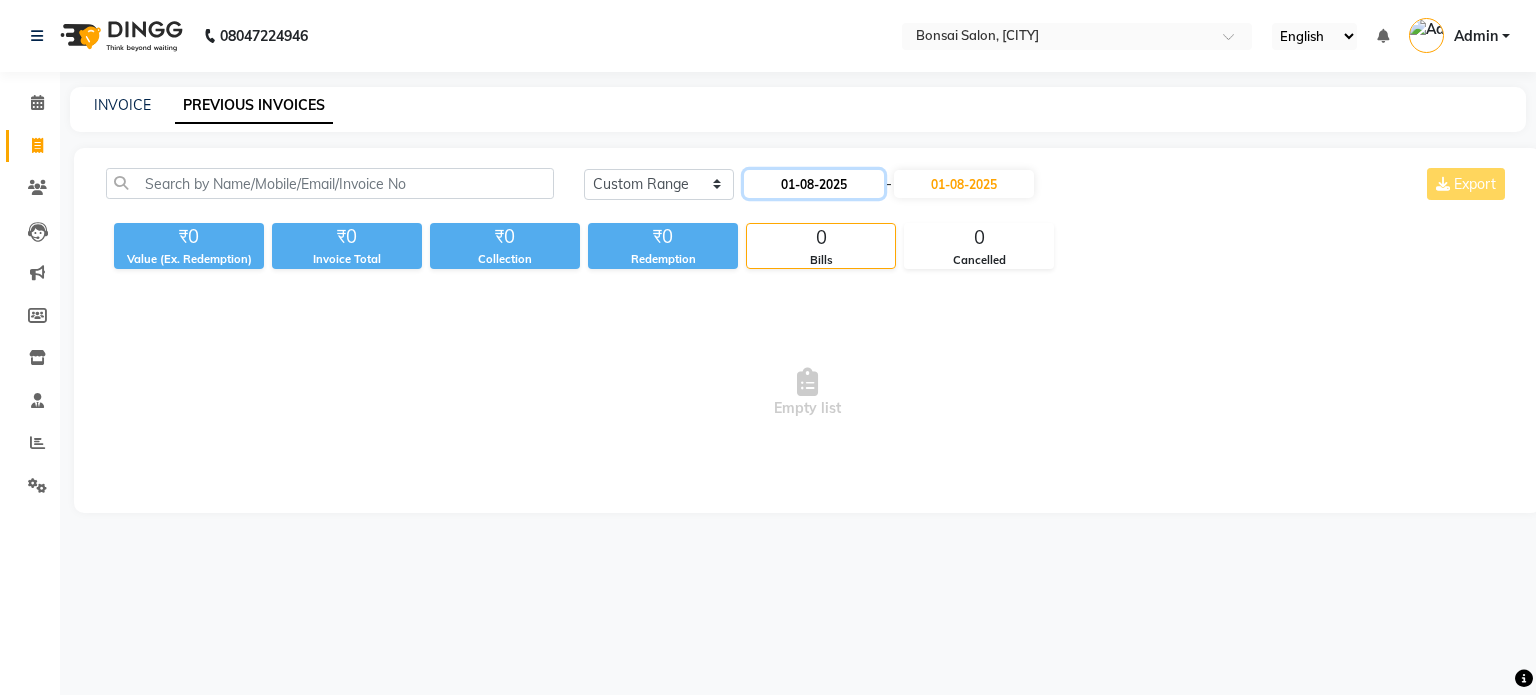 click on "01-08-2025" 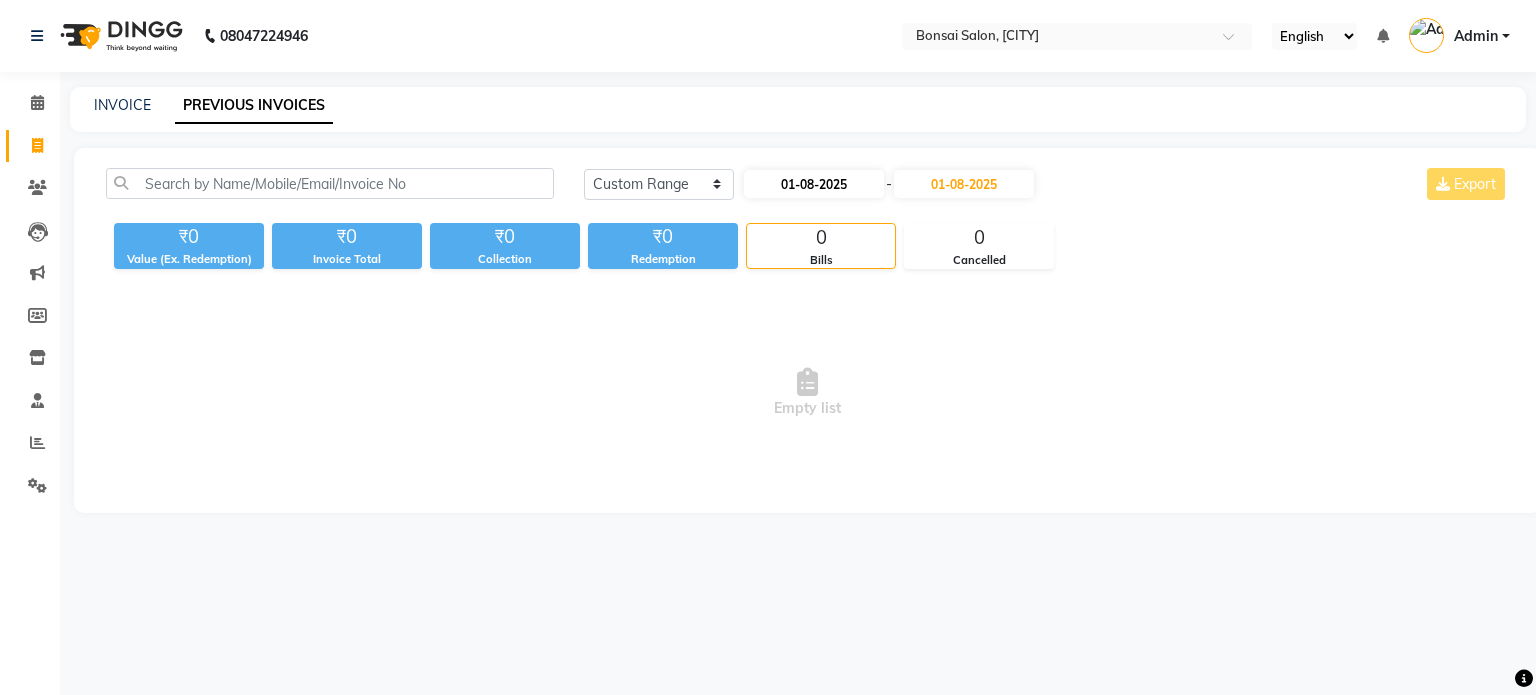 select on "8" 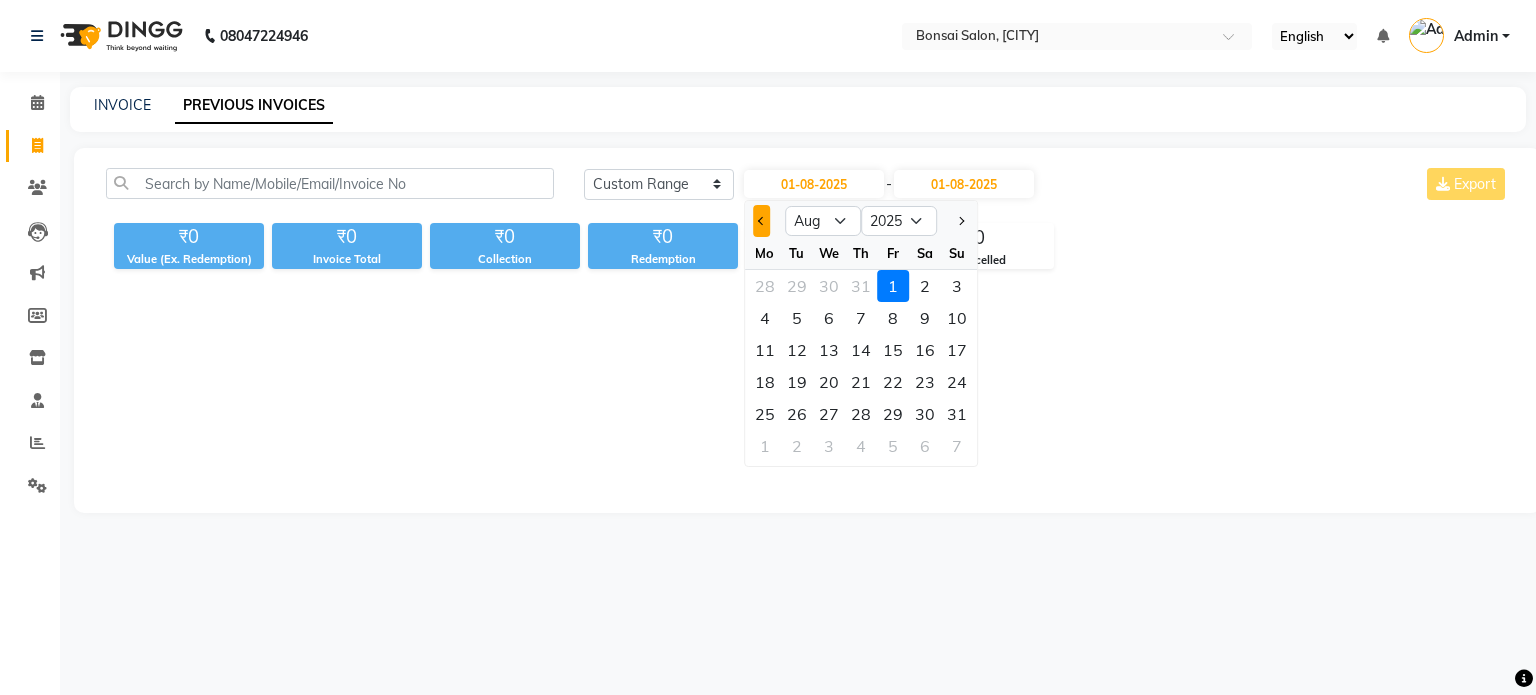 click 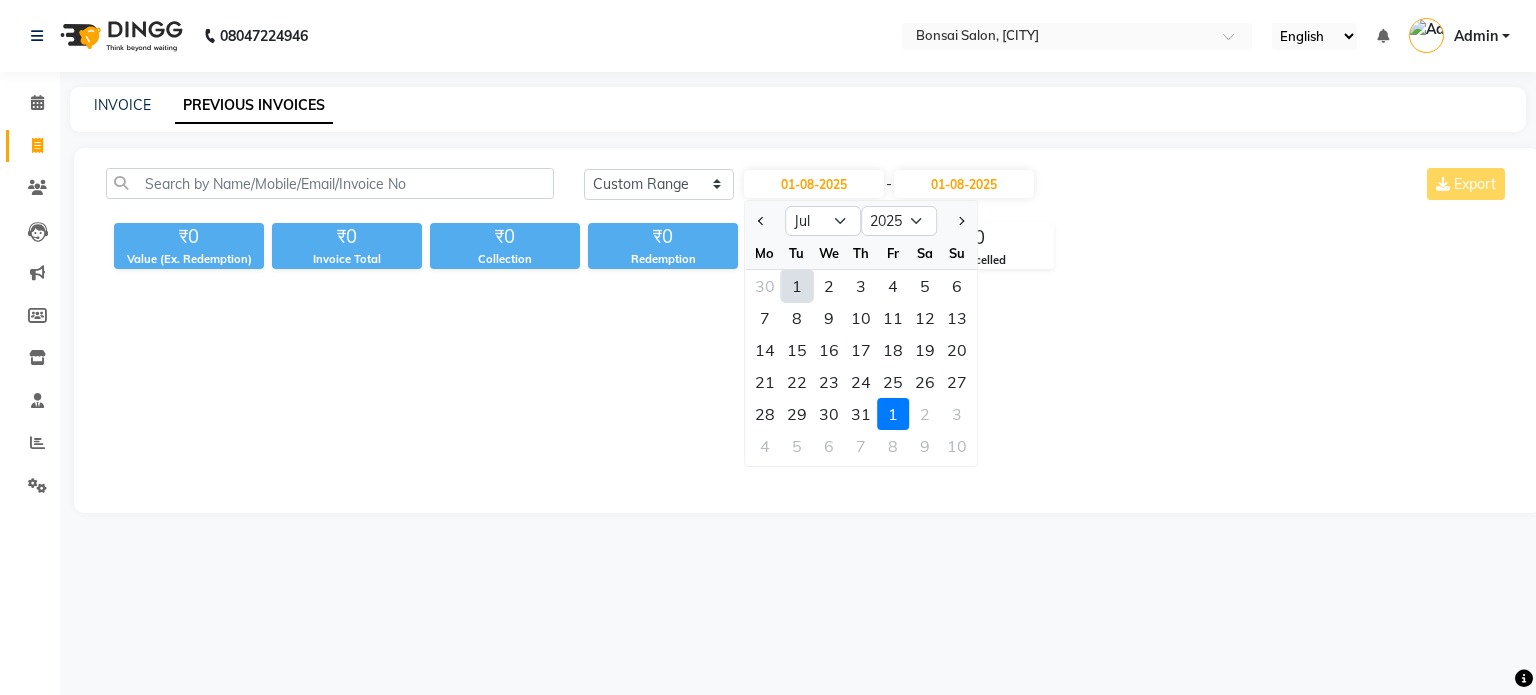 click on "1" 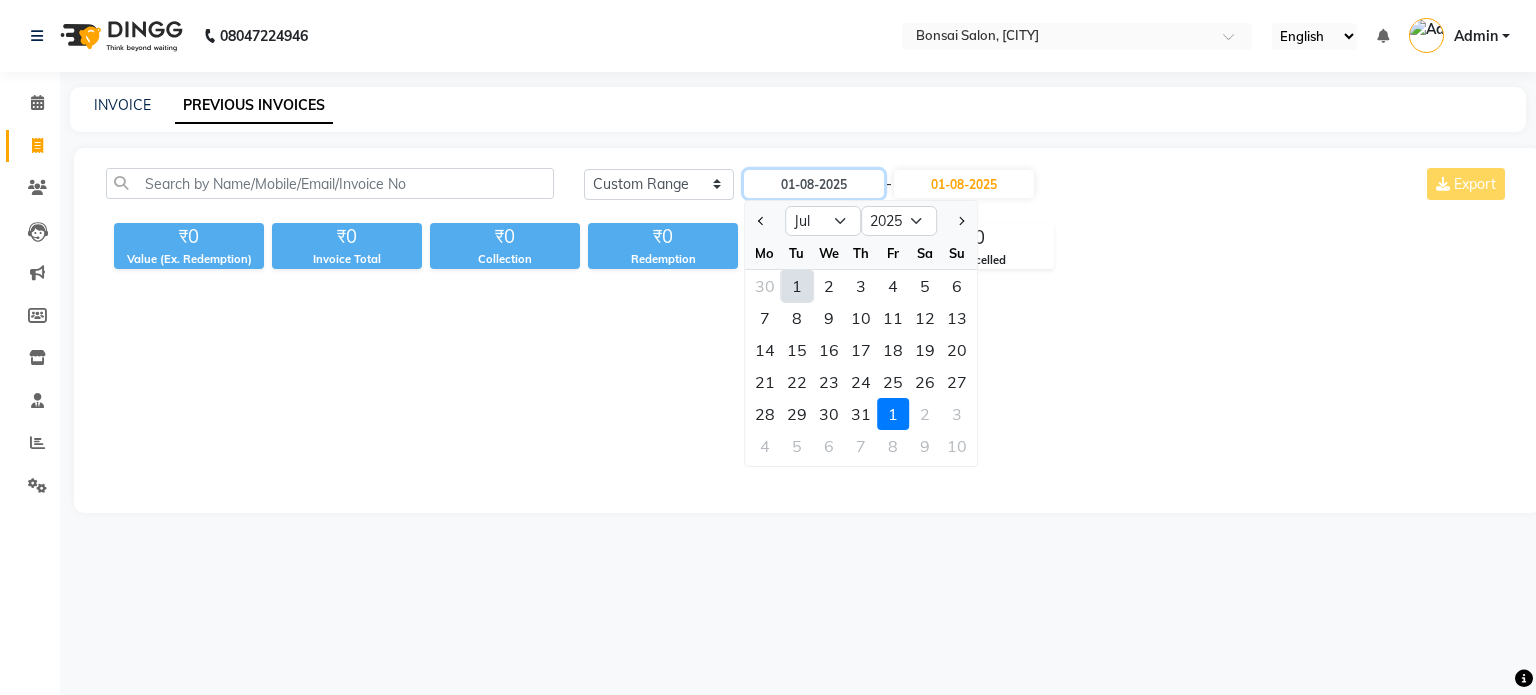 type on "01-07-2025" 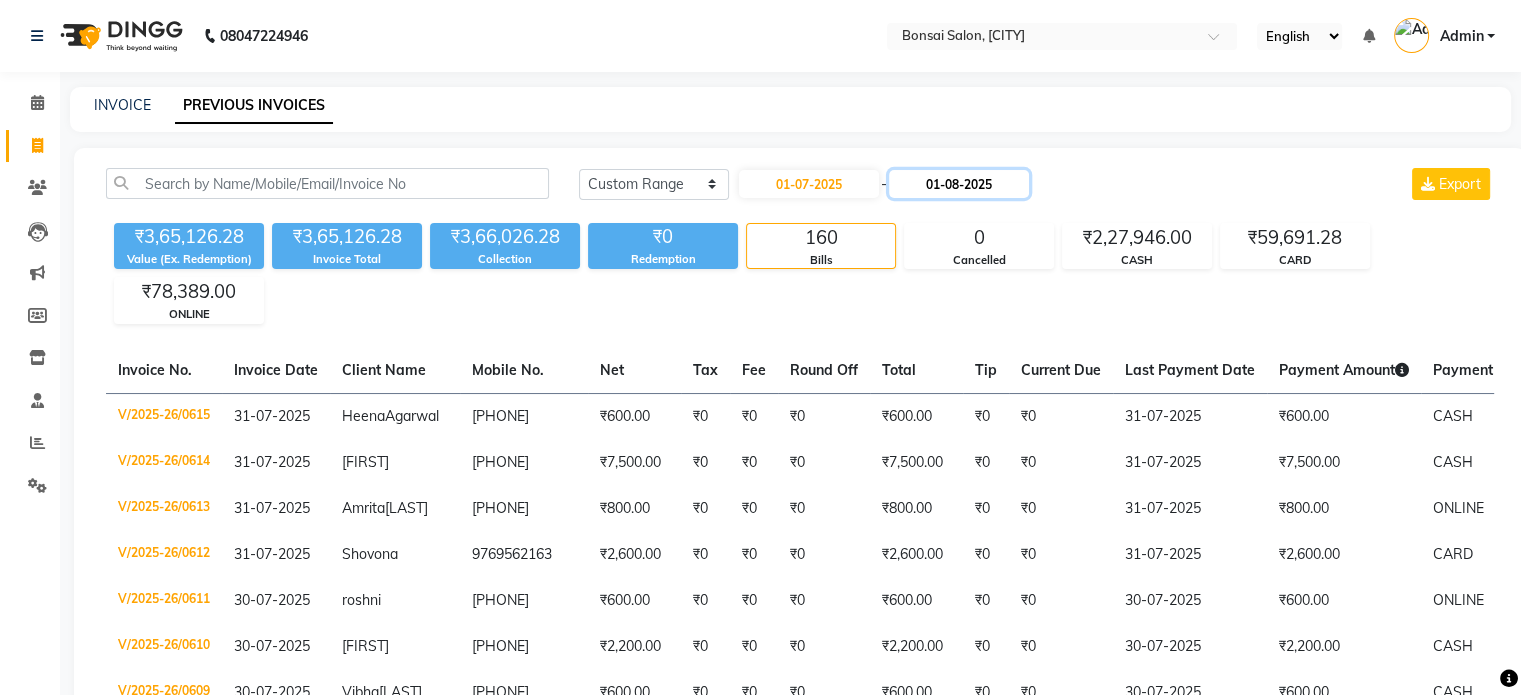 click on "01-08-2025" 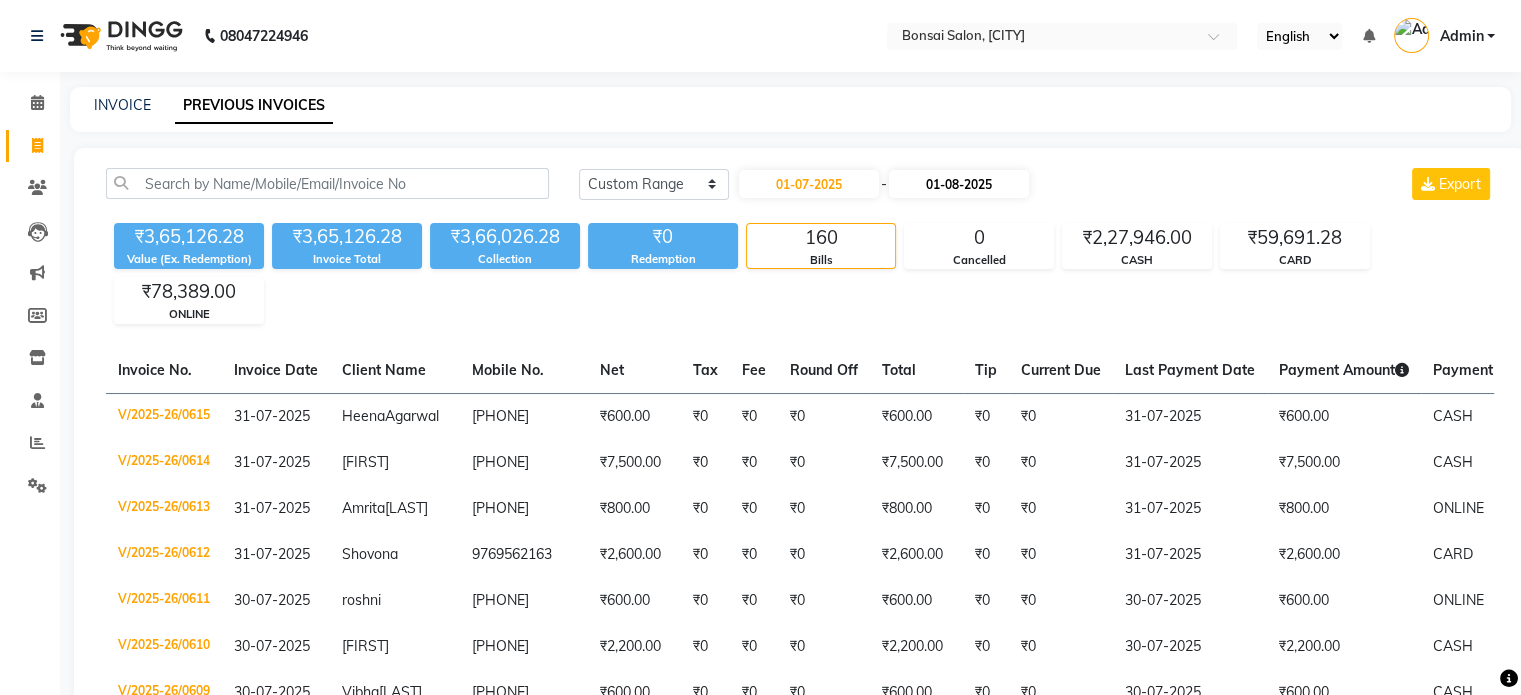 select on "8" 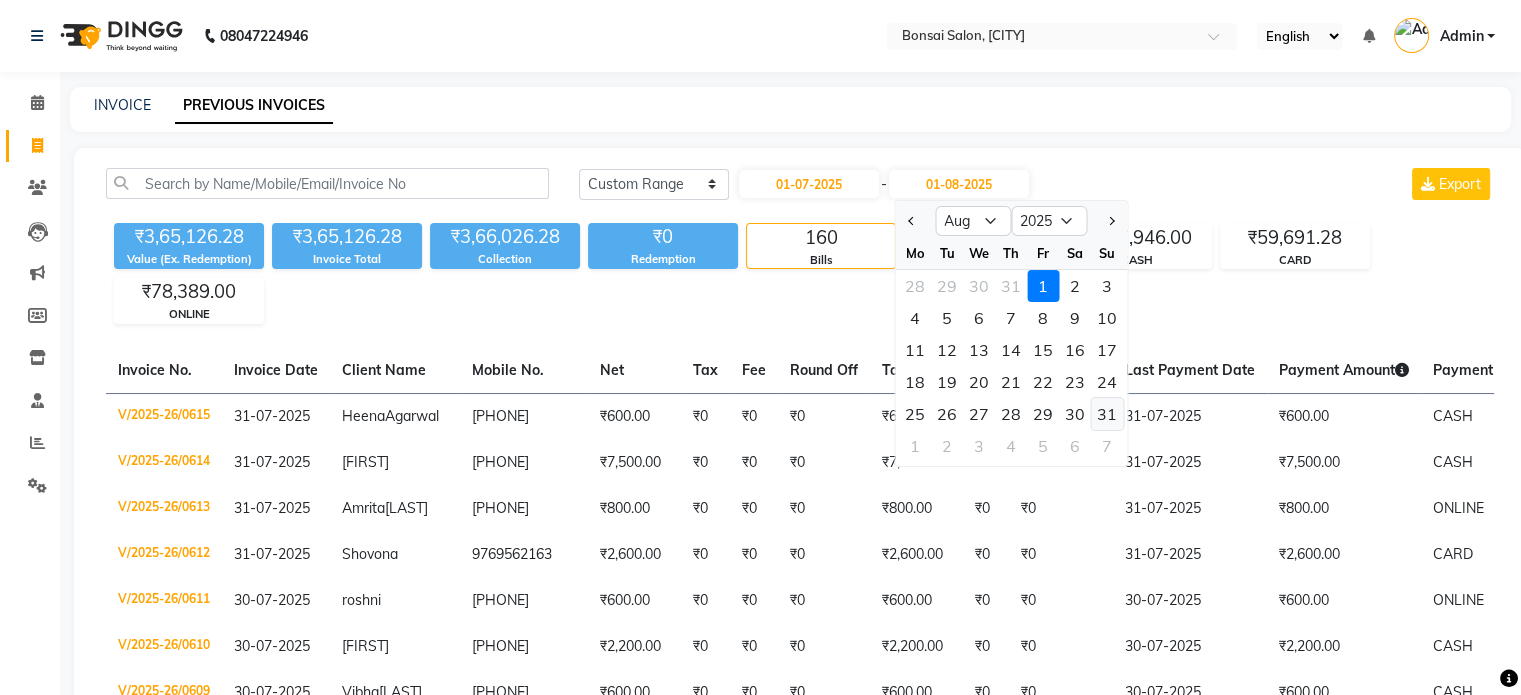 click on "31" 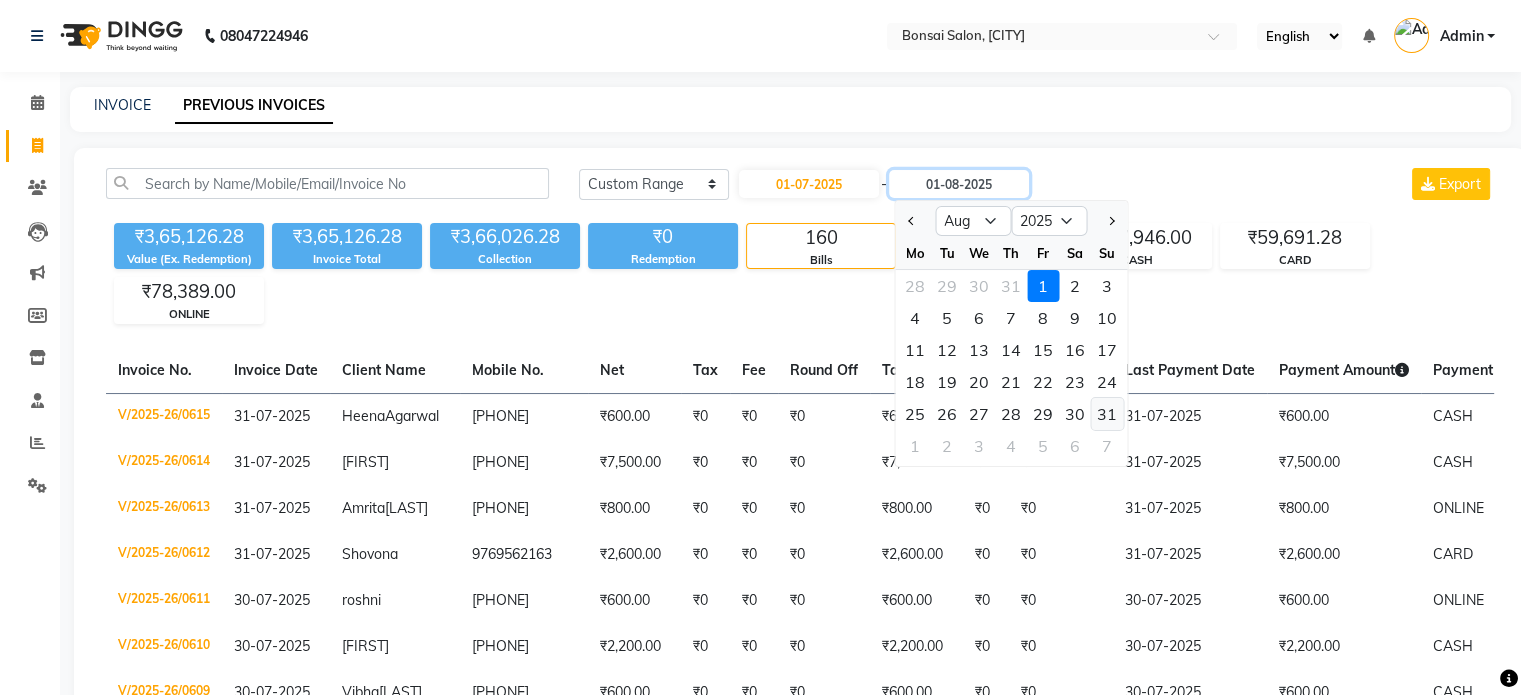 type on "31-08-2025" 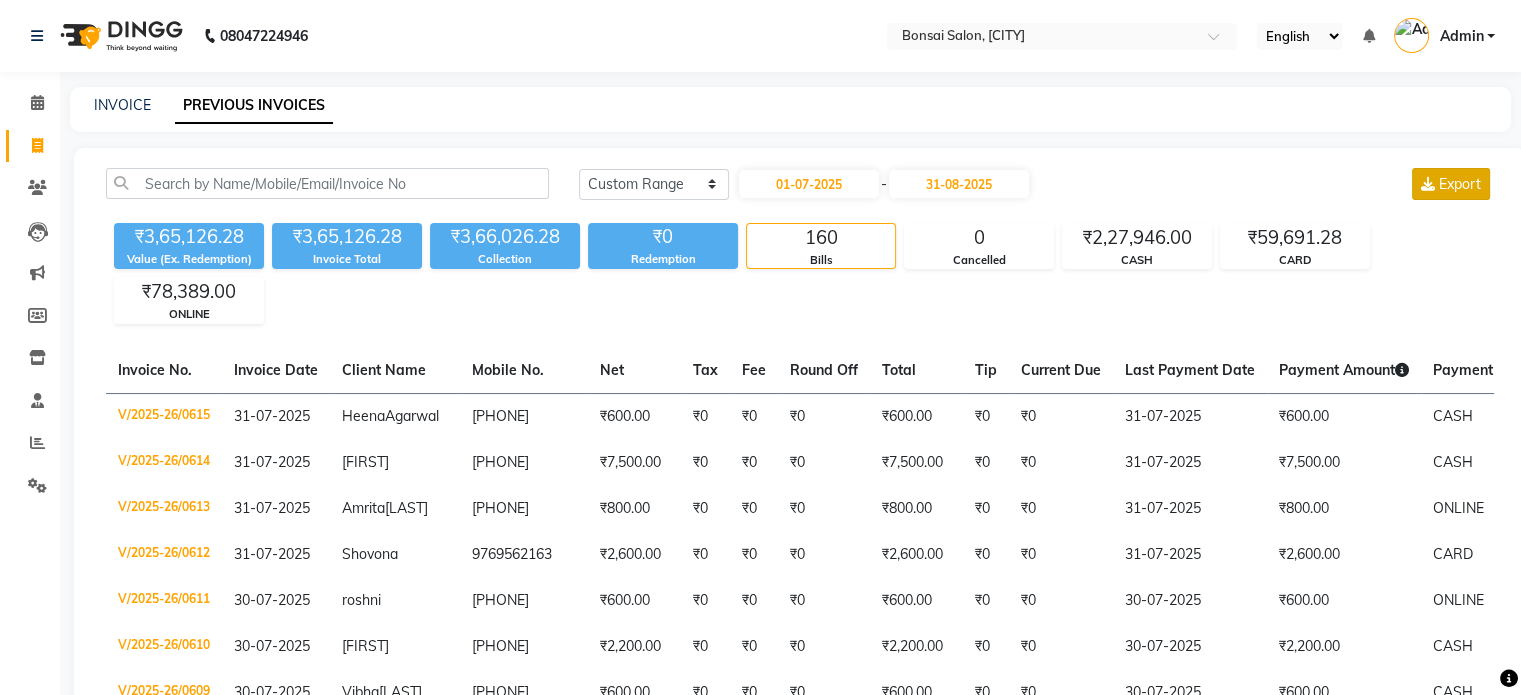 click on "Export" at bounding box center [1460, 184] 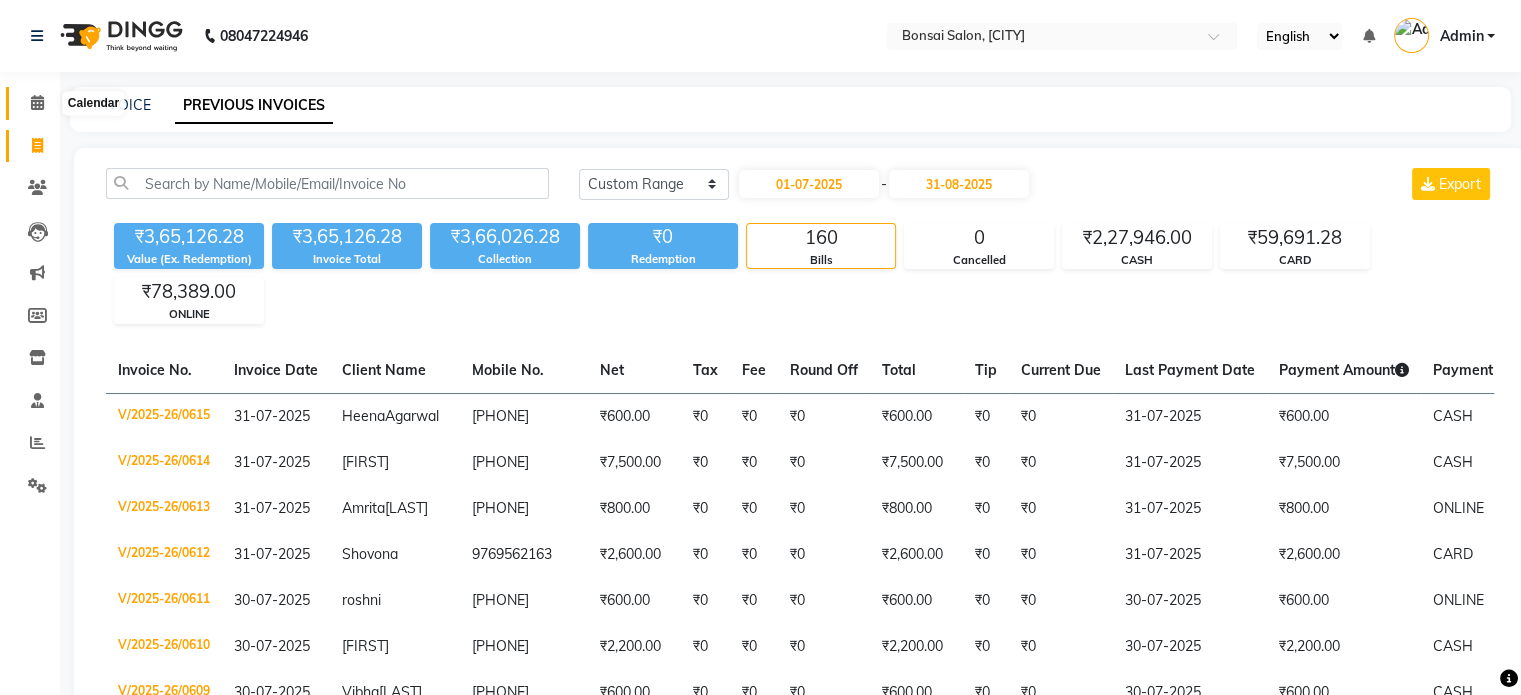 click 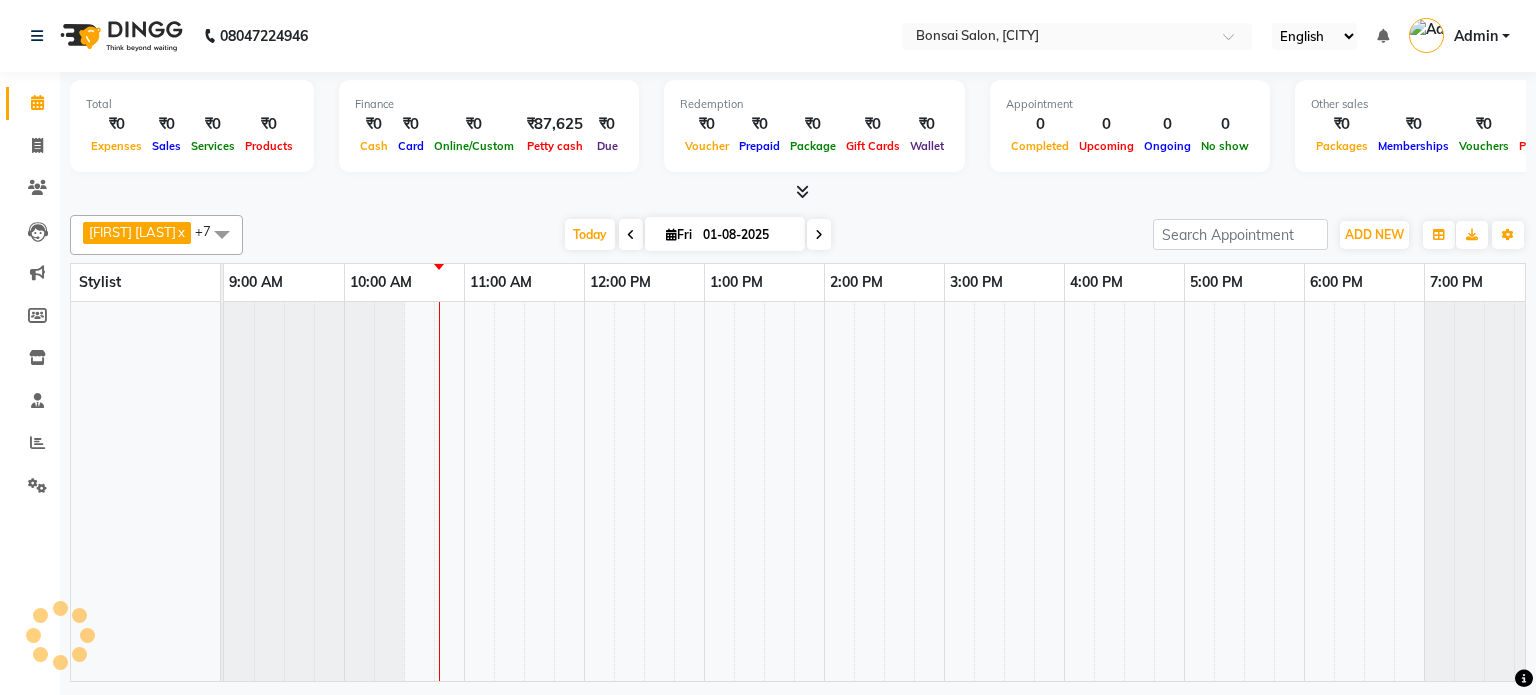 scroll, scrollTop: 0, scrollLeft: 0, axis: both 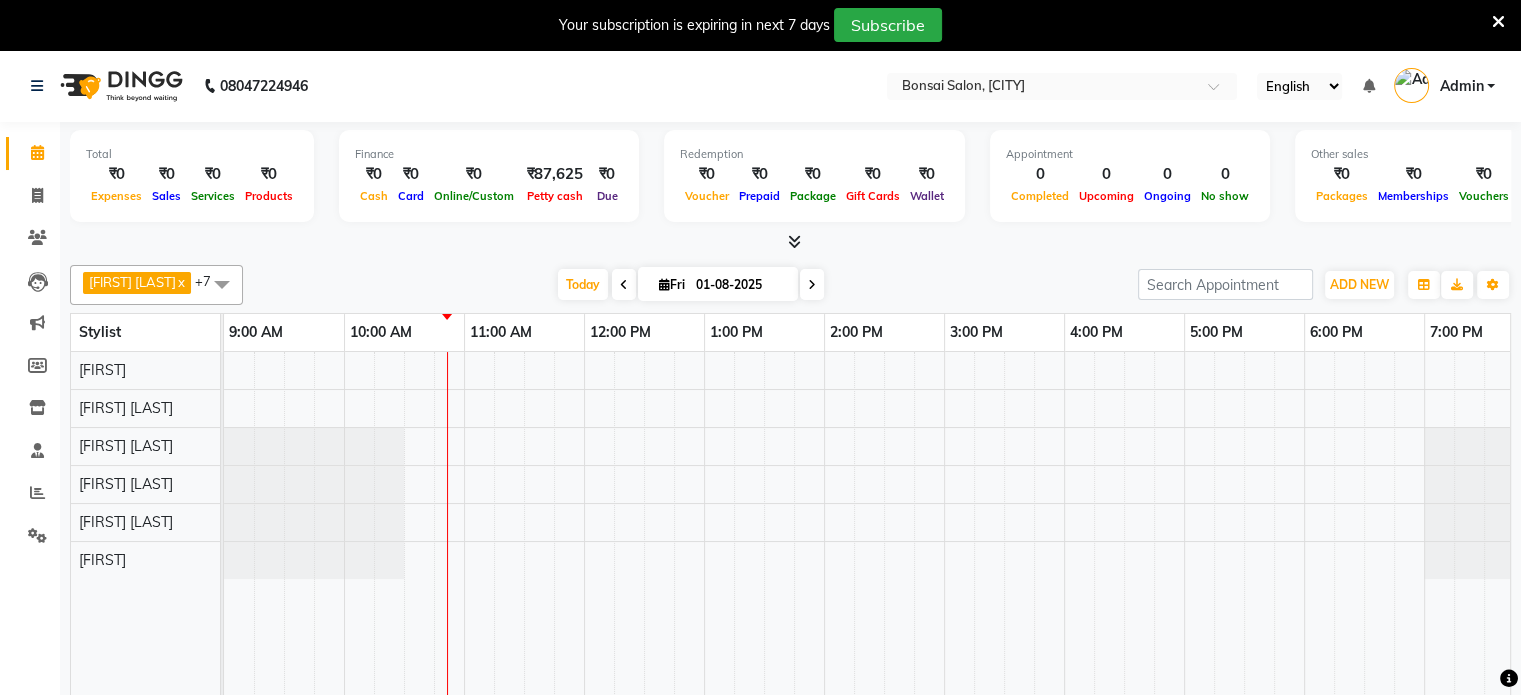 click at bounding box center [1498, 22] 